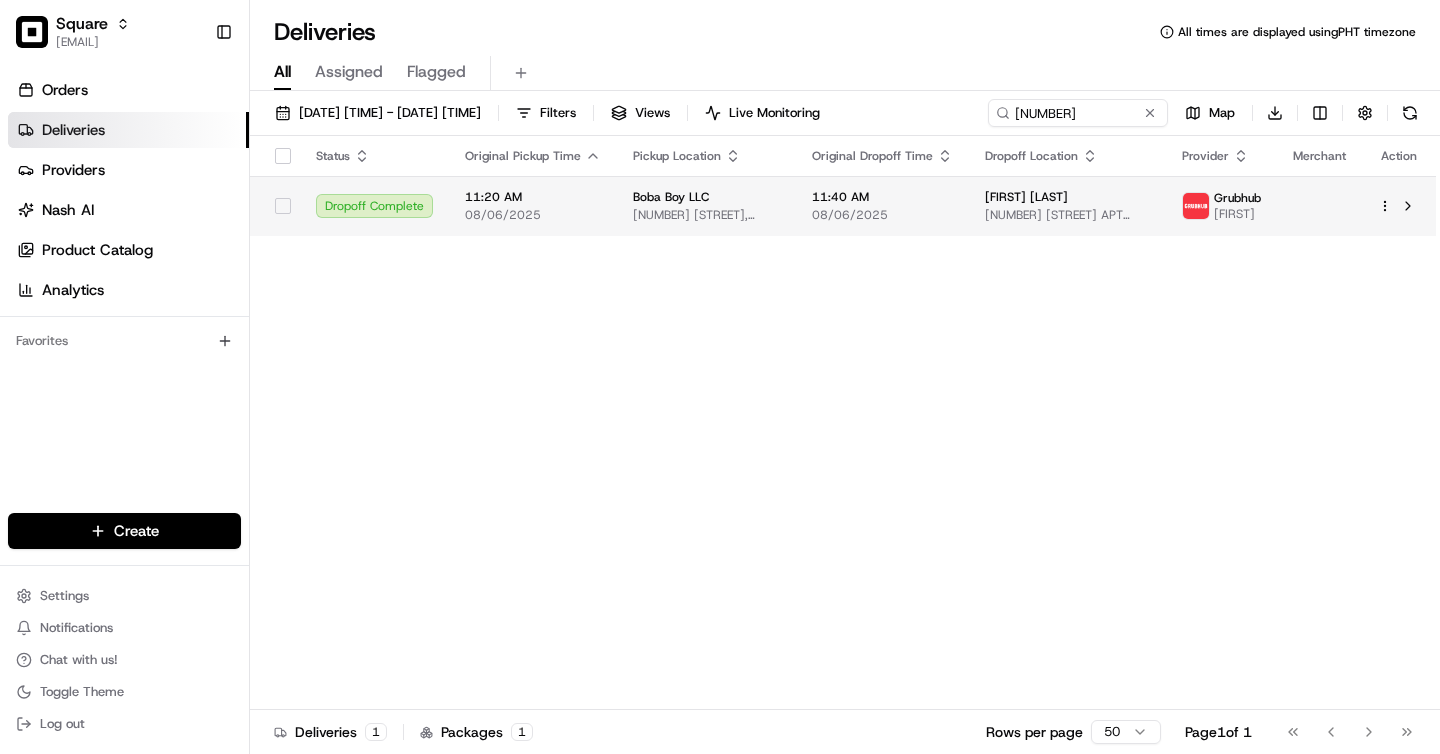 scroll, scrollTop: 0, scrollLeft: 0, axis: both 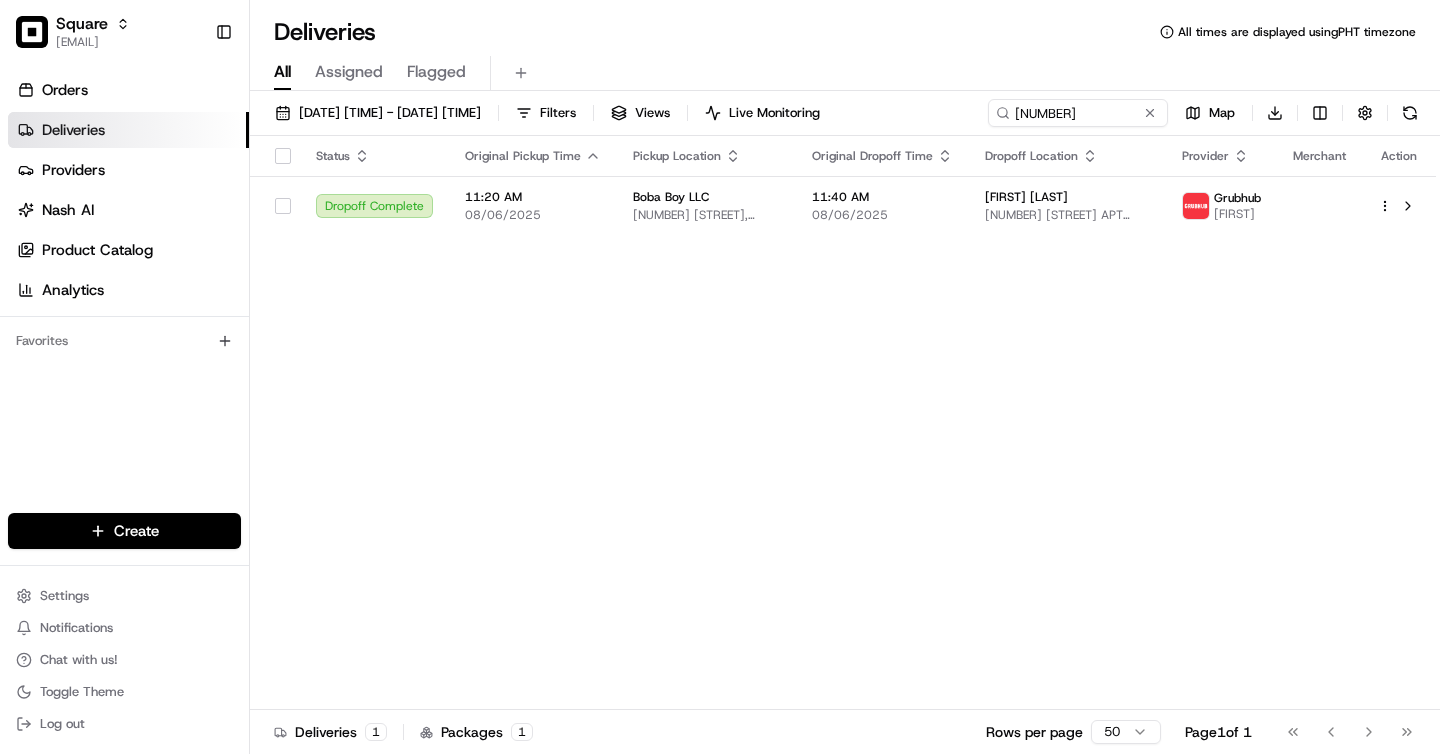 click on "Deliveries" at bounding box center (128, 130) 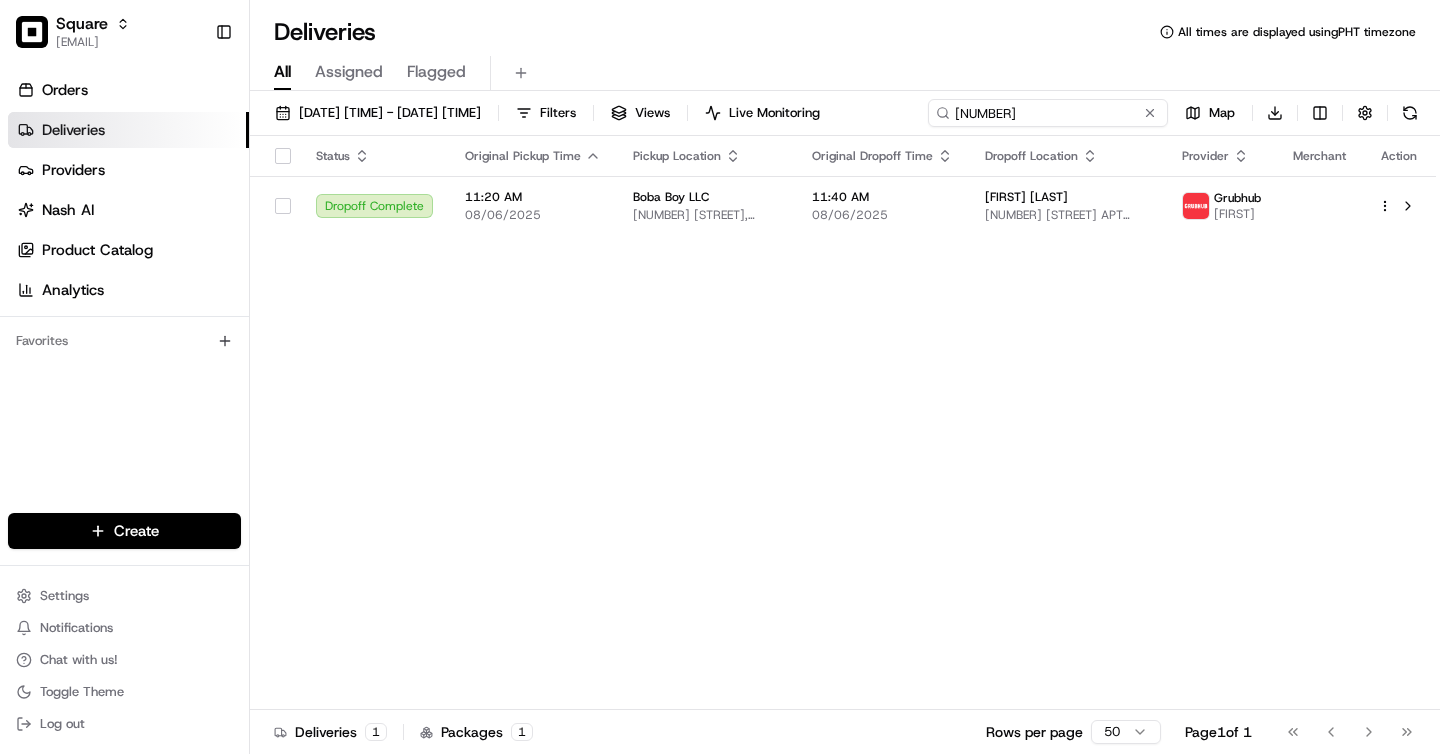 click on "0911526" at bounding box center [1048, 113] 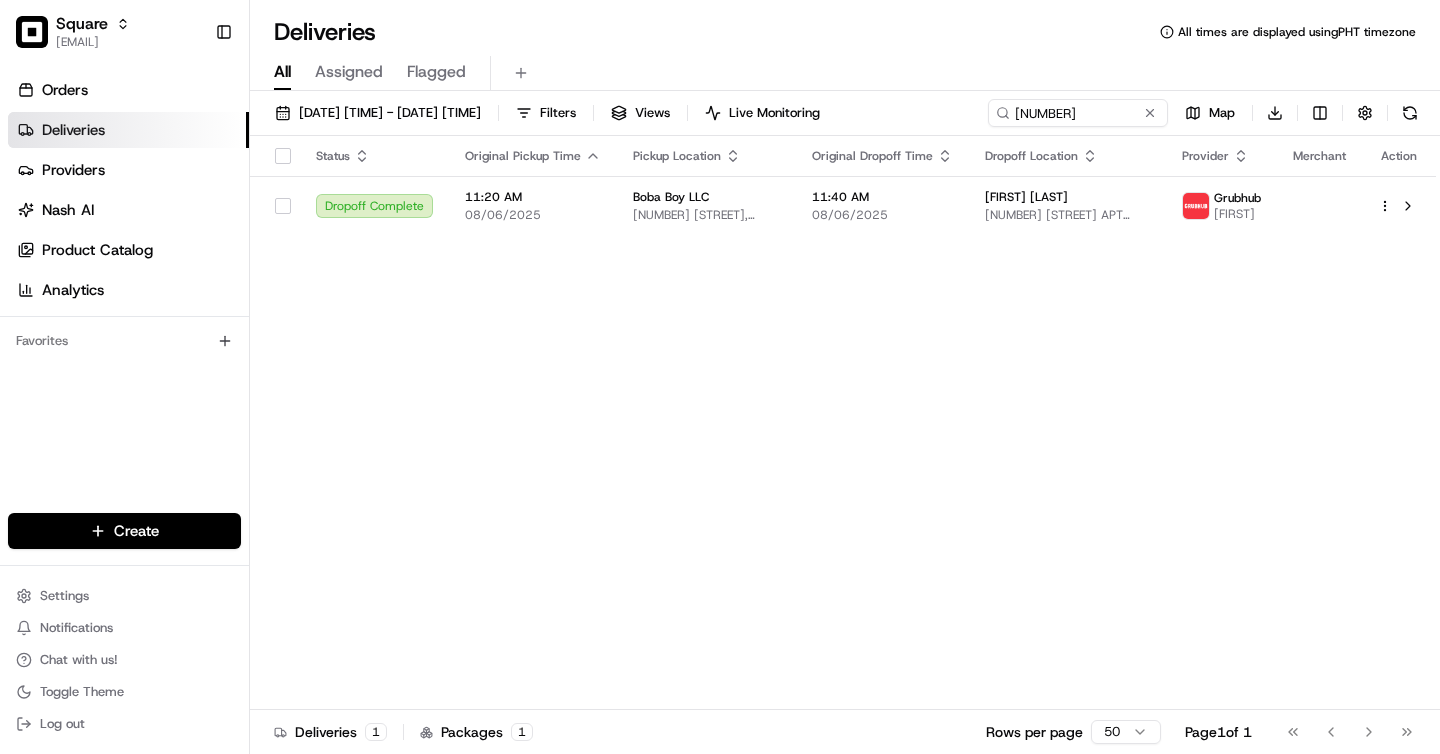 click on "08/05/2025 12:00 AM - 08/07/2025 11:59 PM Filters Views Live Monitoring 0911526 Map Download" at bounding box center [845, 117] 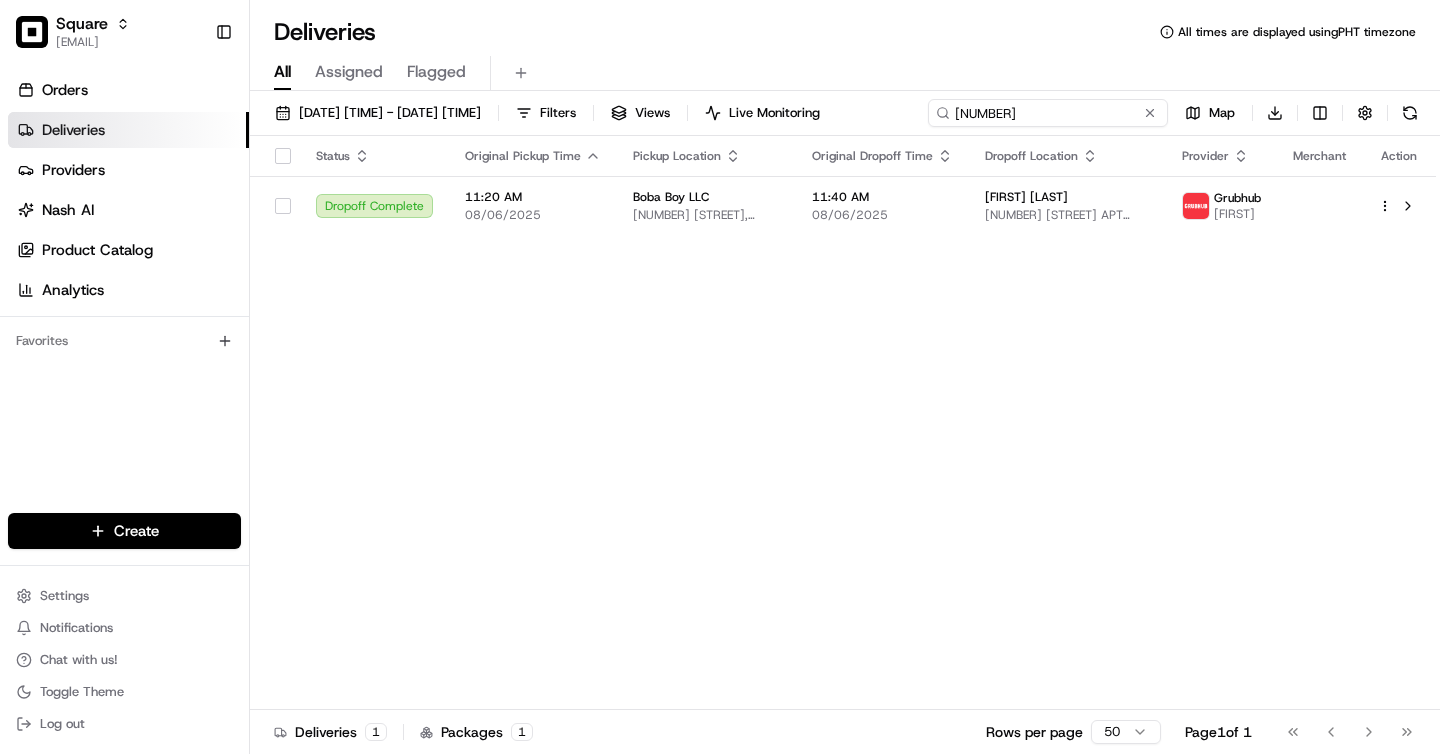 click on "0911526" at bounding box center (1048, 113) 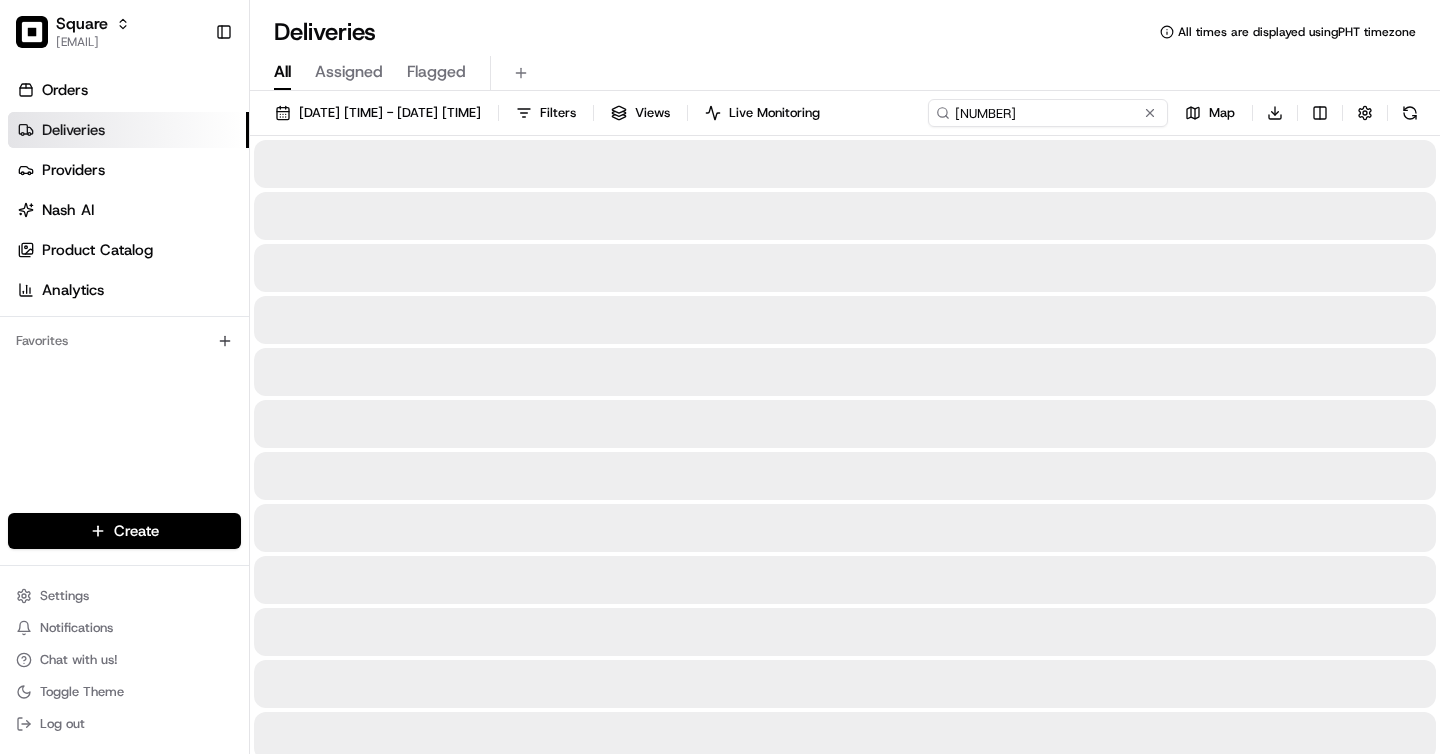 type on "[NUMBER]" 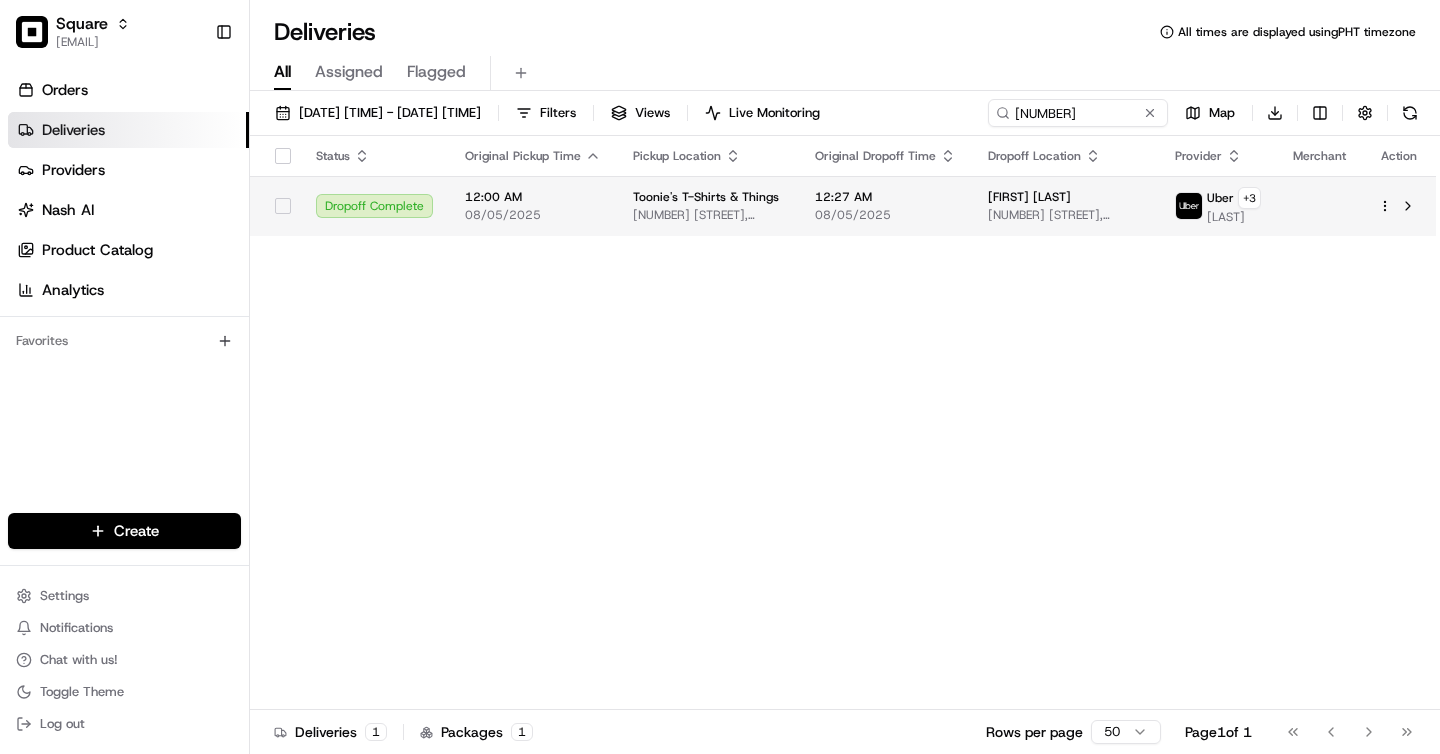 click on "12:27 AM" at bounding box center [885, 197] 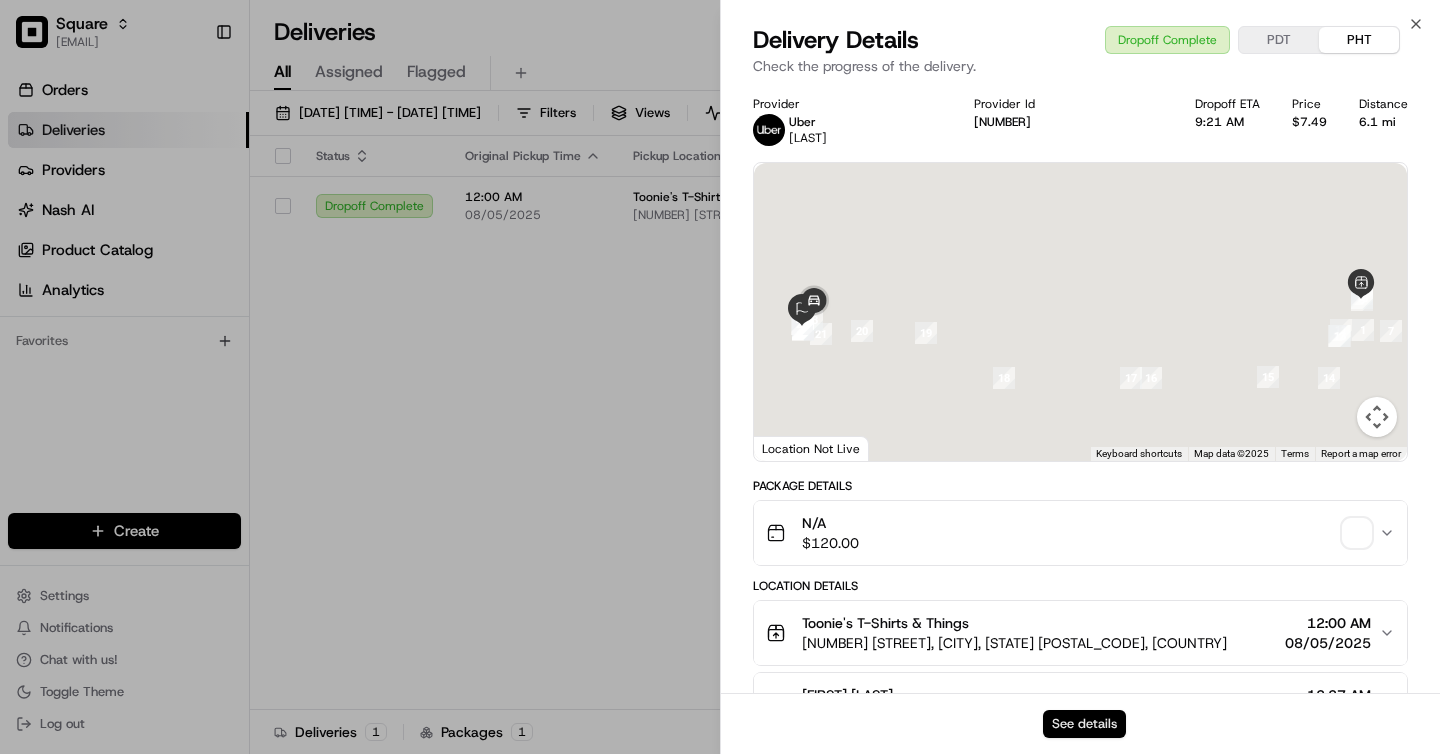 click on "See details" at bounding box center [1084, 724] 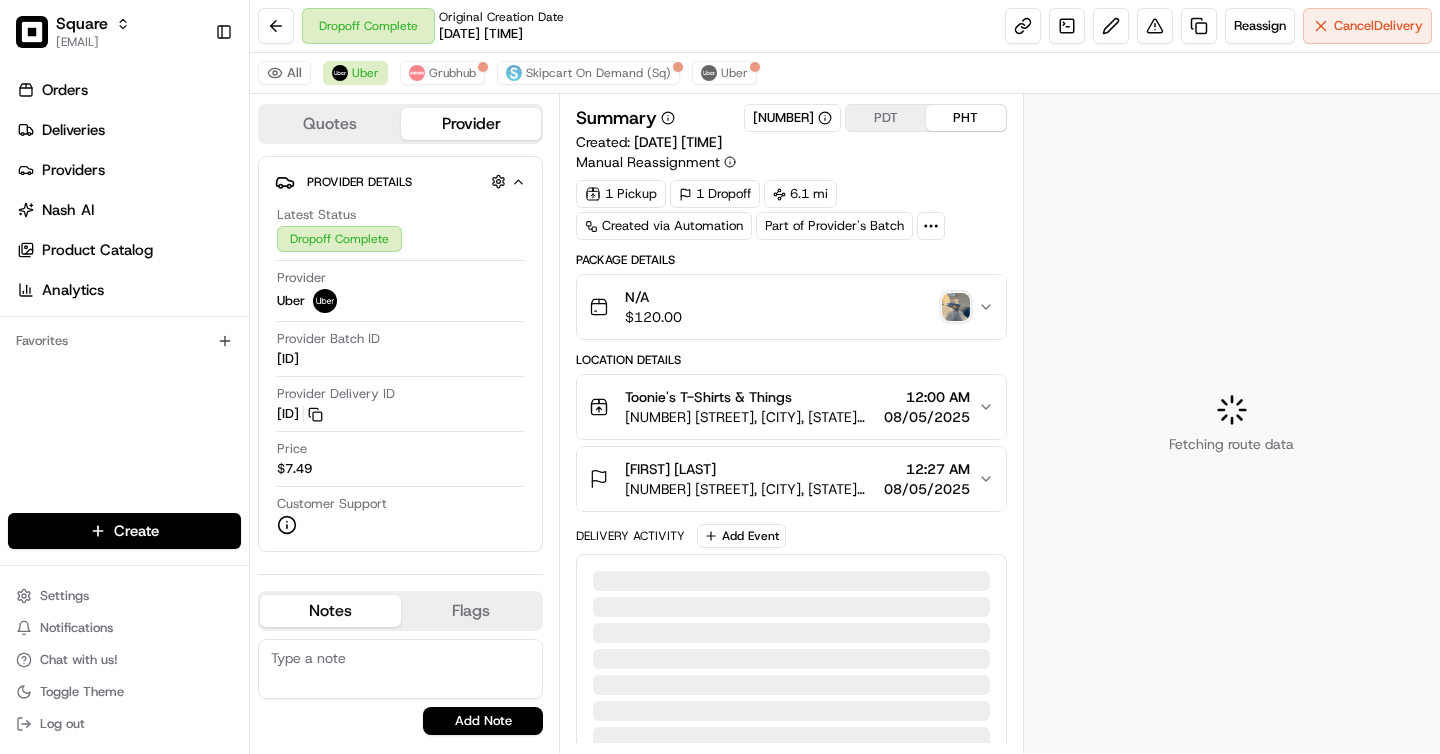scroll, scrollTop: 0, scrollLeft: 0, axis: both 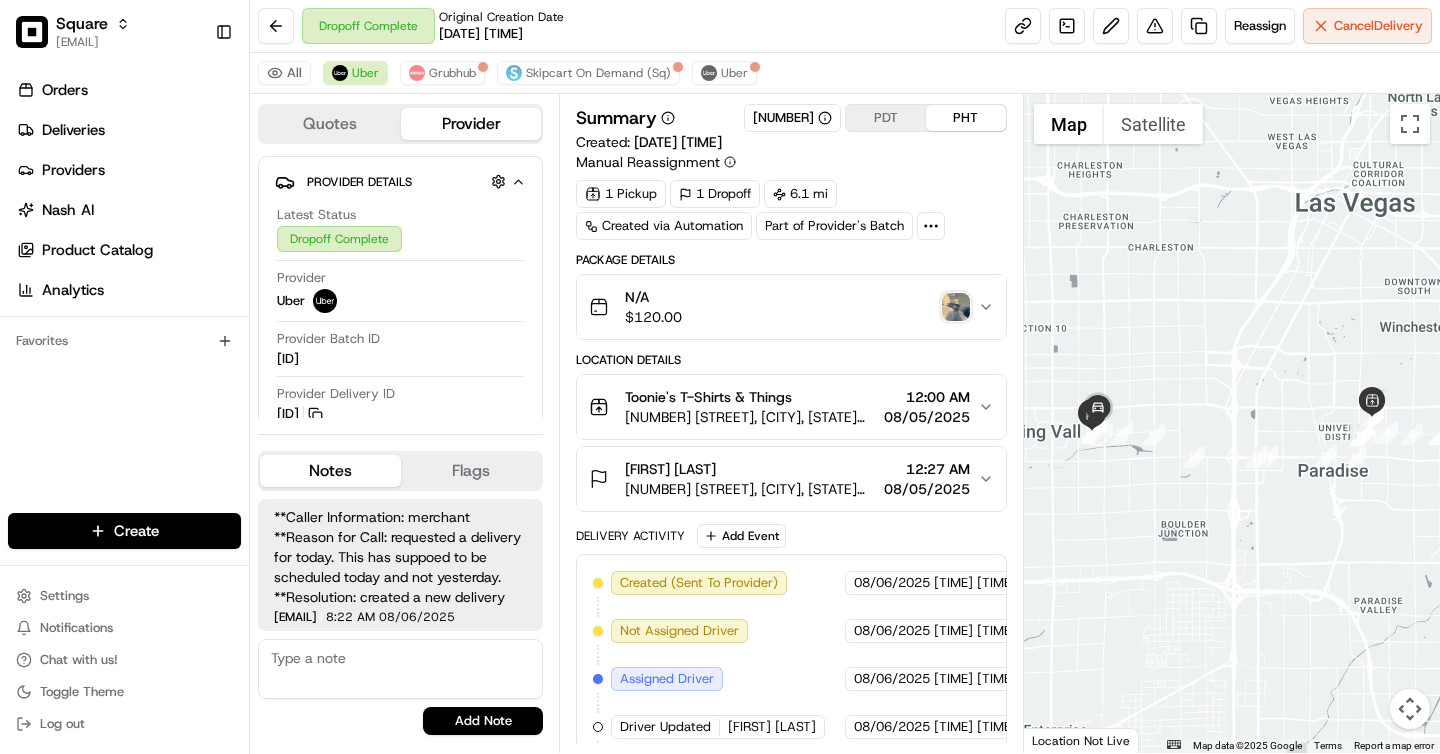 click at bounding box center (956, 307) 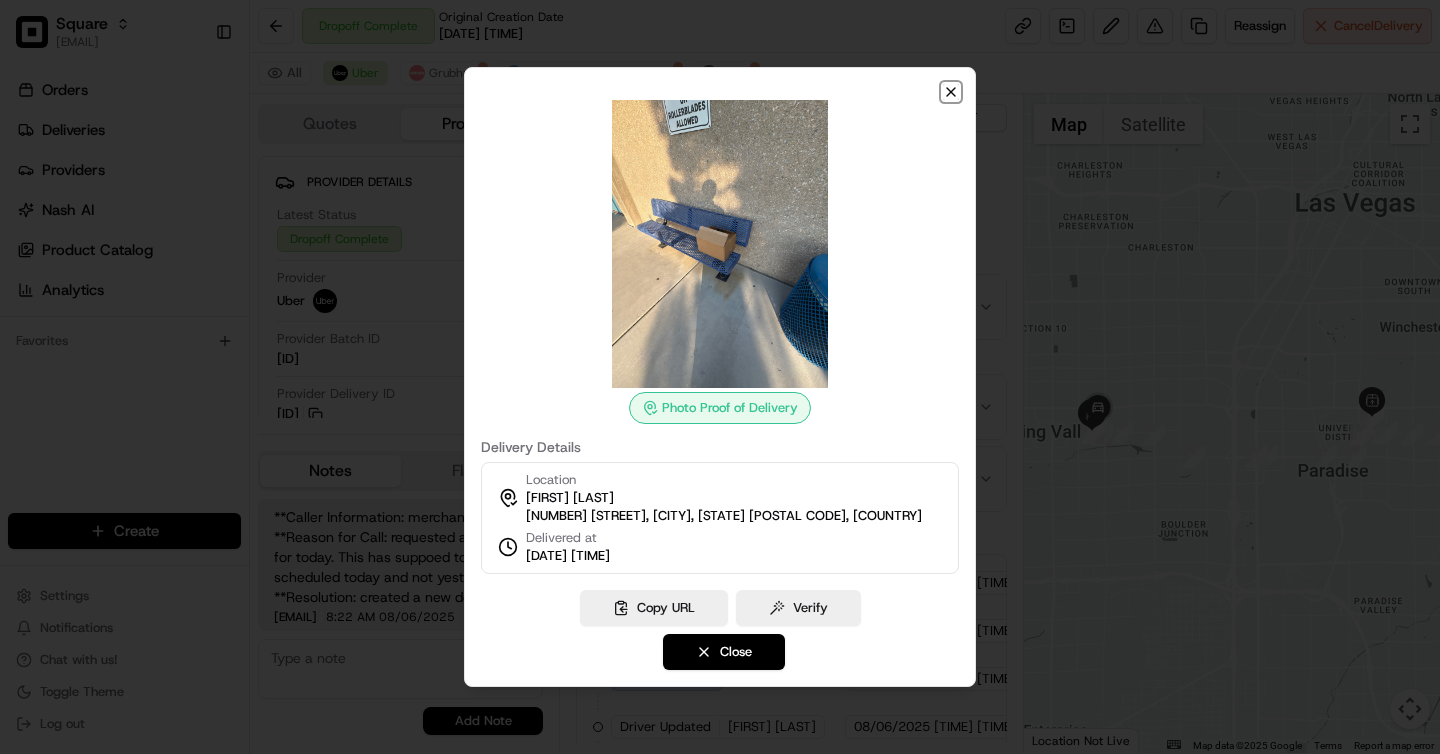 click 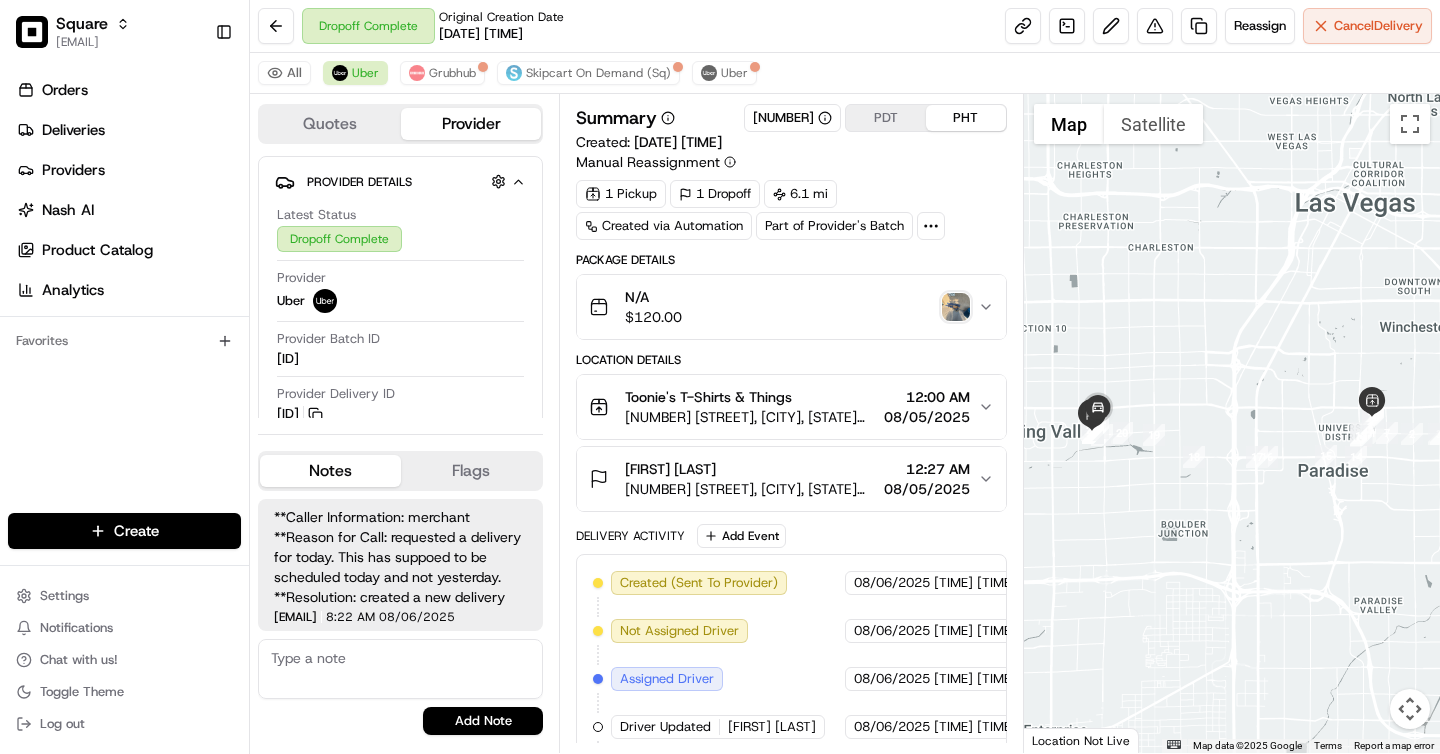 type 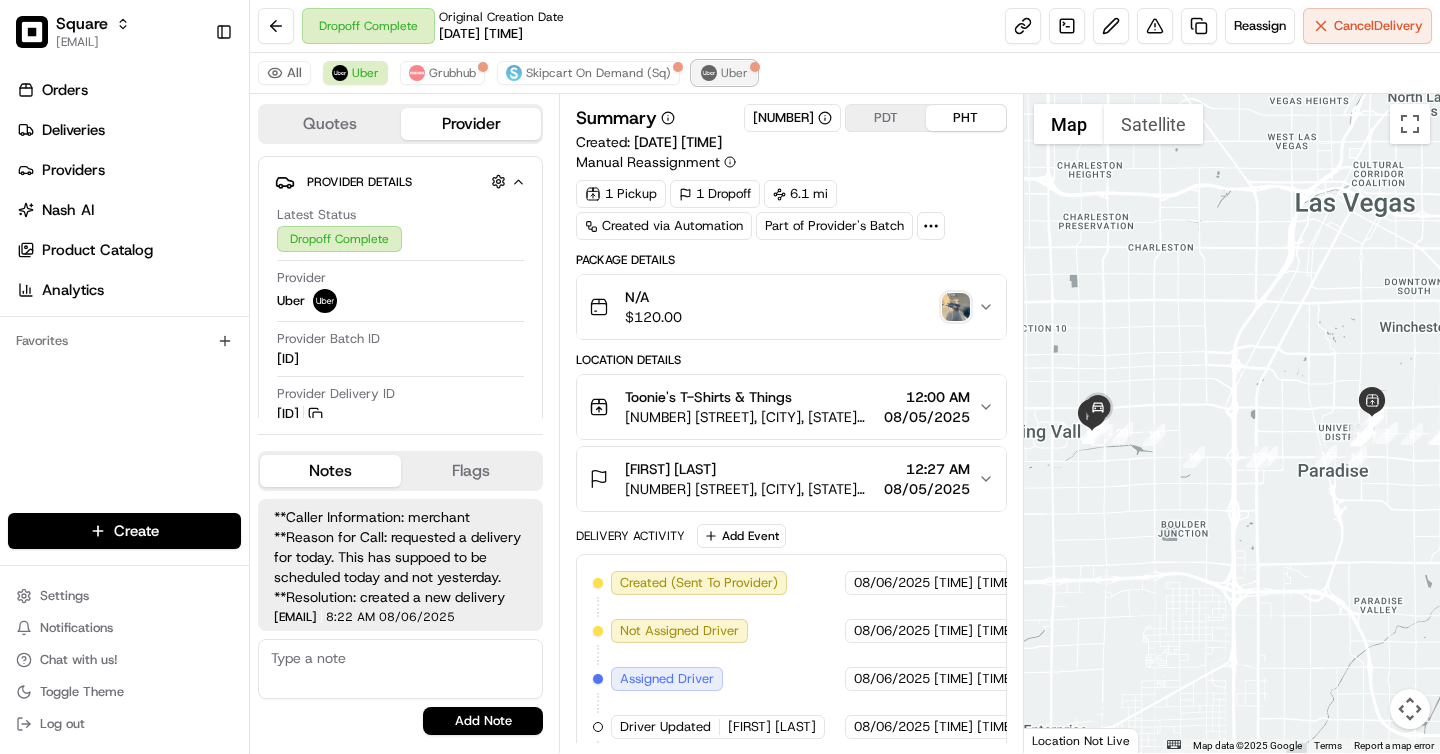 click at bounding box center [709, 73] 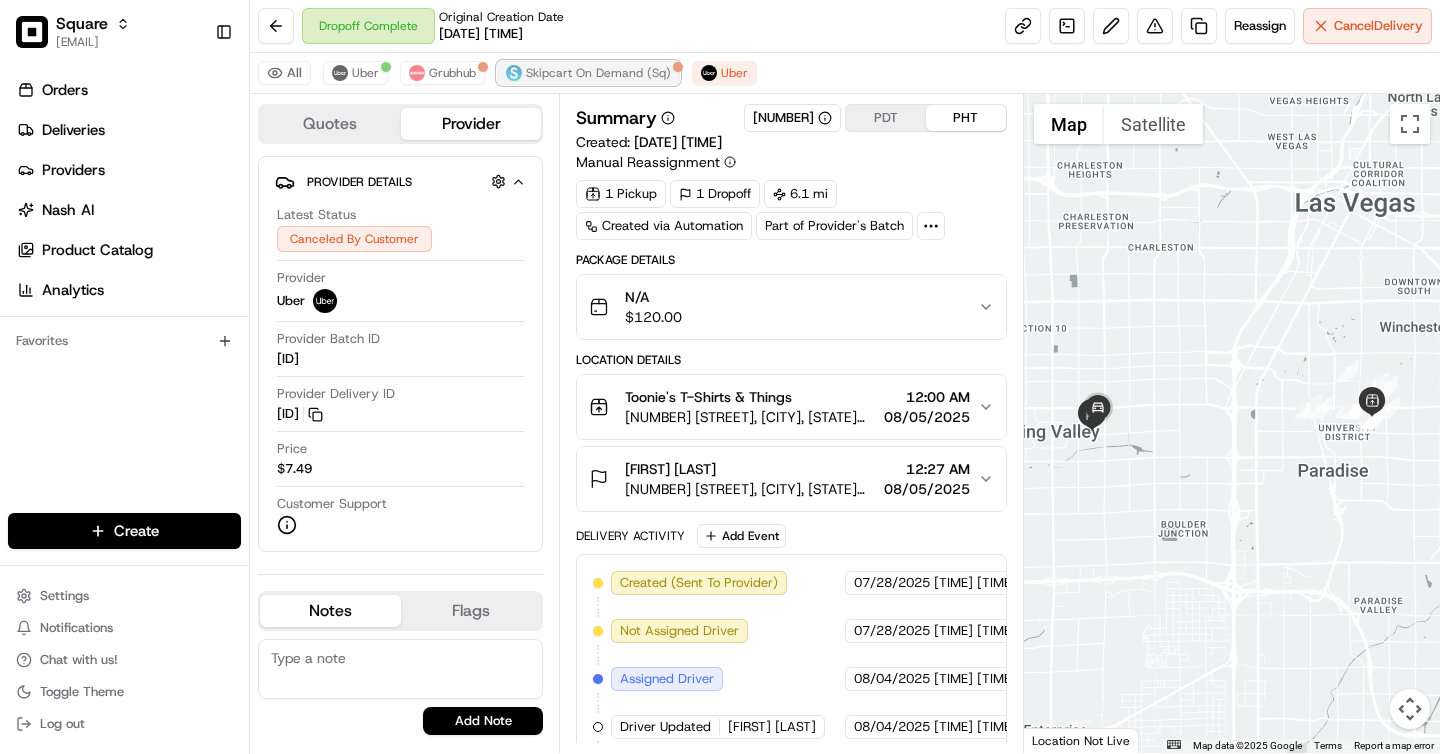 click on "Skipcart On Demand (Sq)" at bounding box center (598, 73) 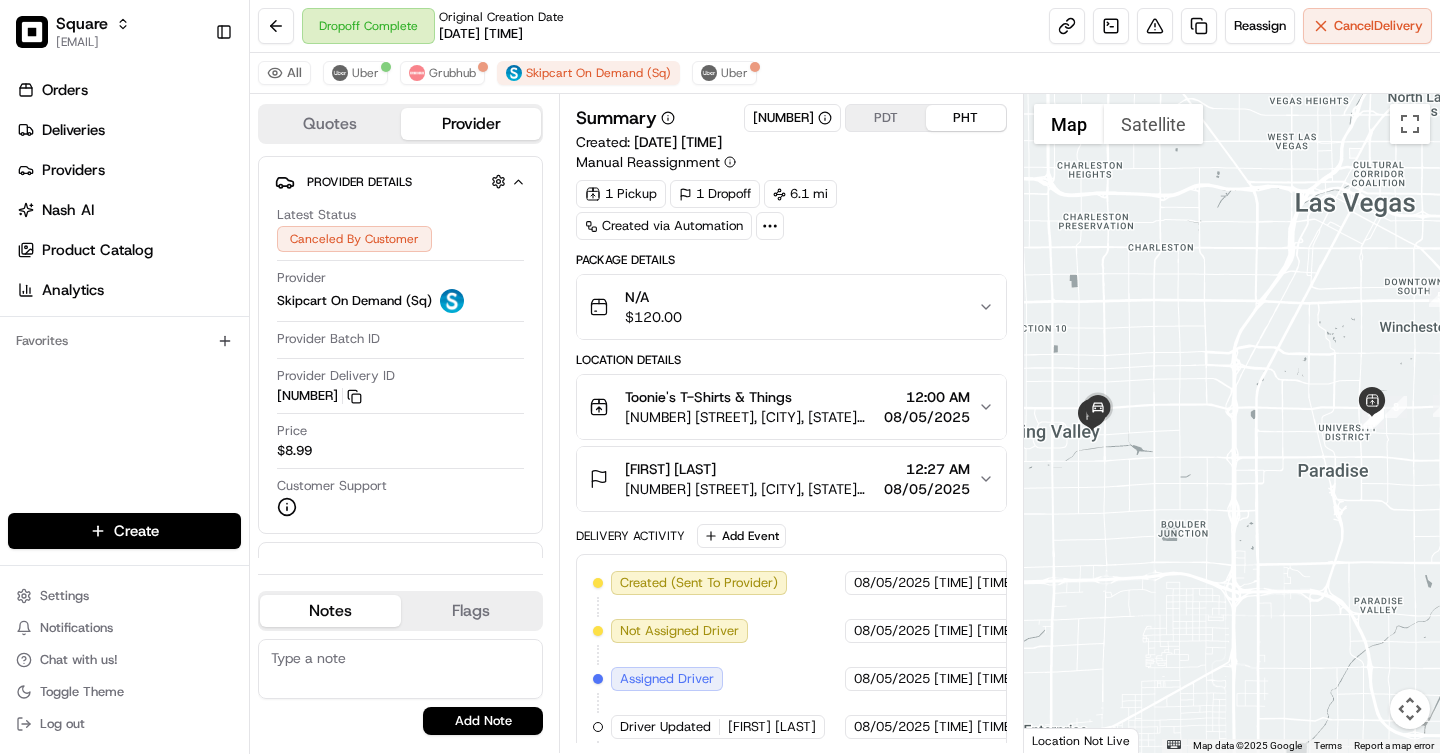 click on "All Uber Grubhub Skipcart On Demand (Sq) Uber" at bounding box center [845, 73] 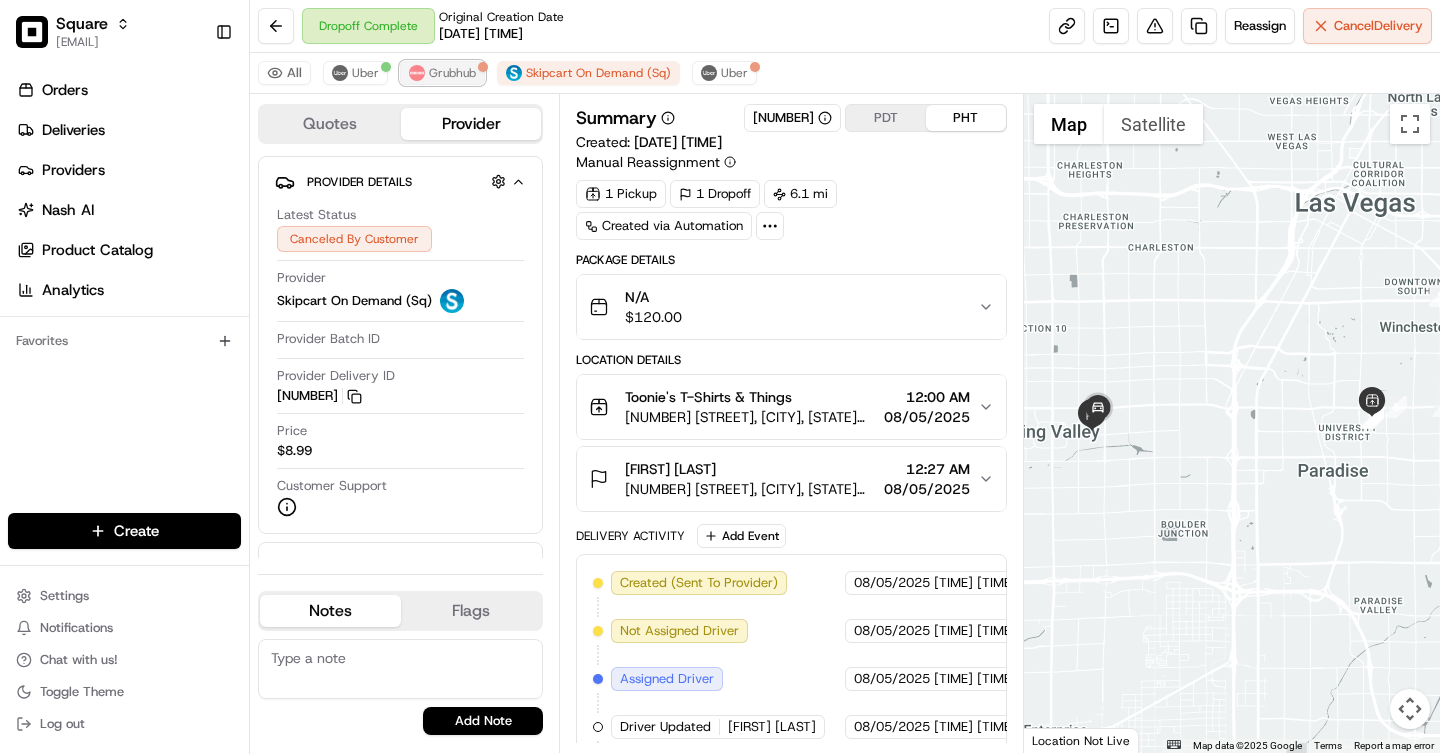 click on "Grubhub" at bounding box center [452, 73] 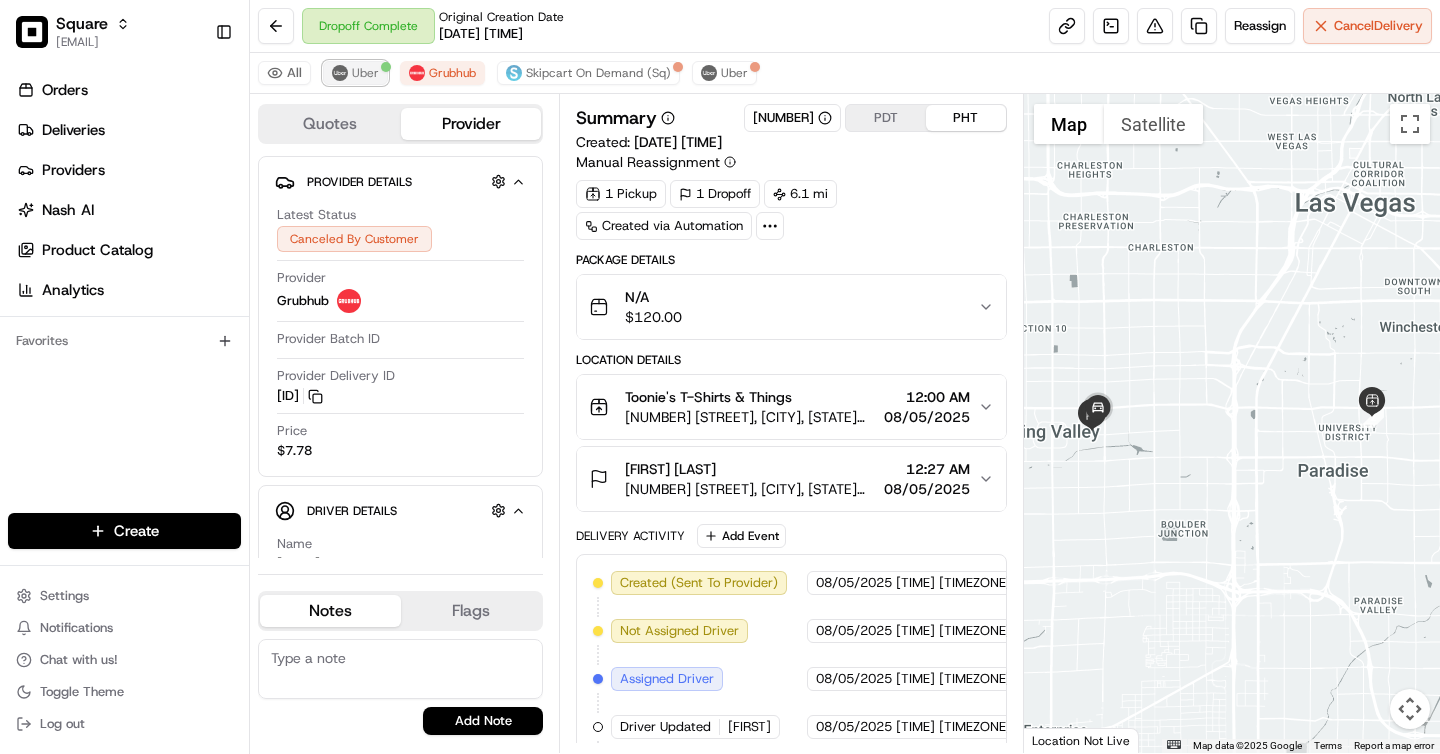 click on "Uber" at bounding box center [355, 73] 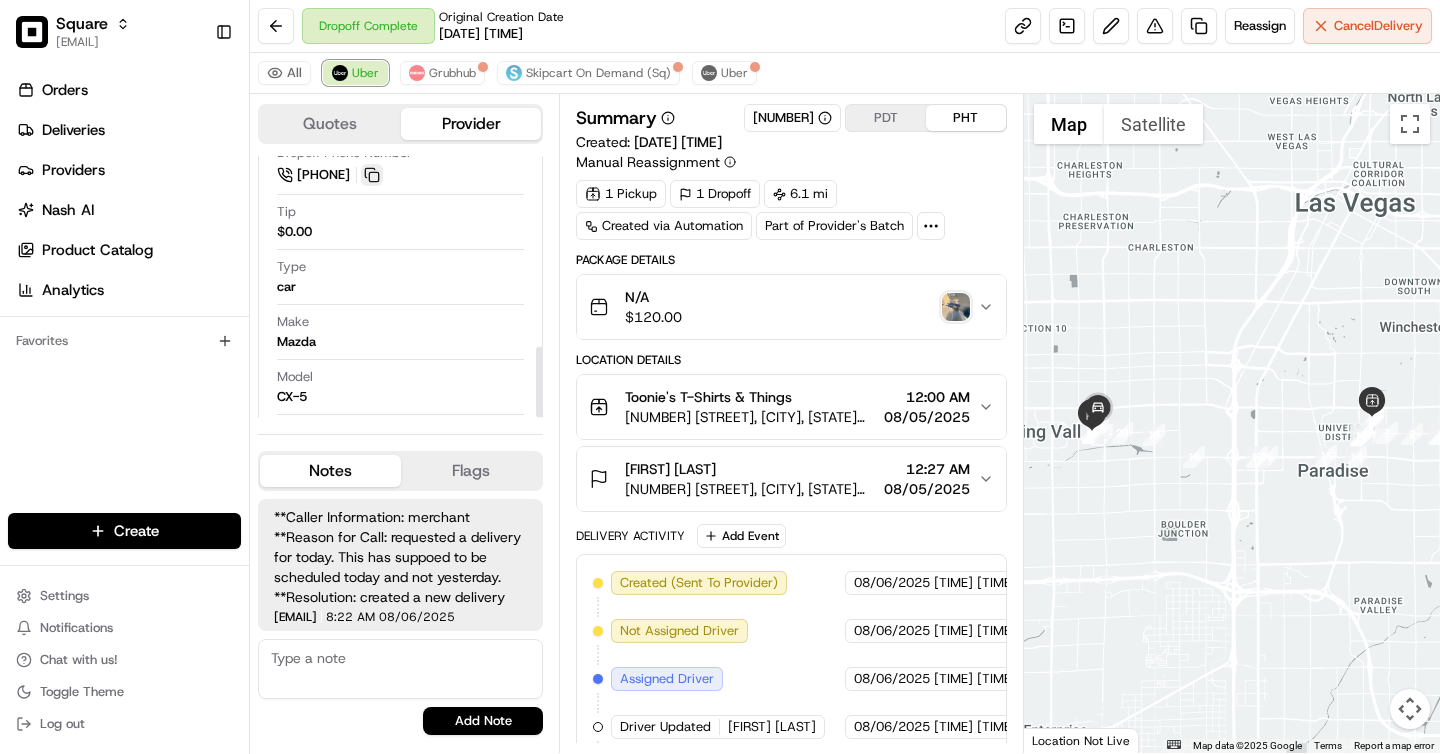 scroll, scrollTop: 699, scrollLeft: 0, axis: vertical 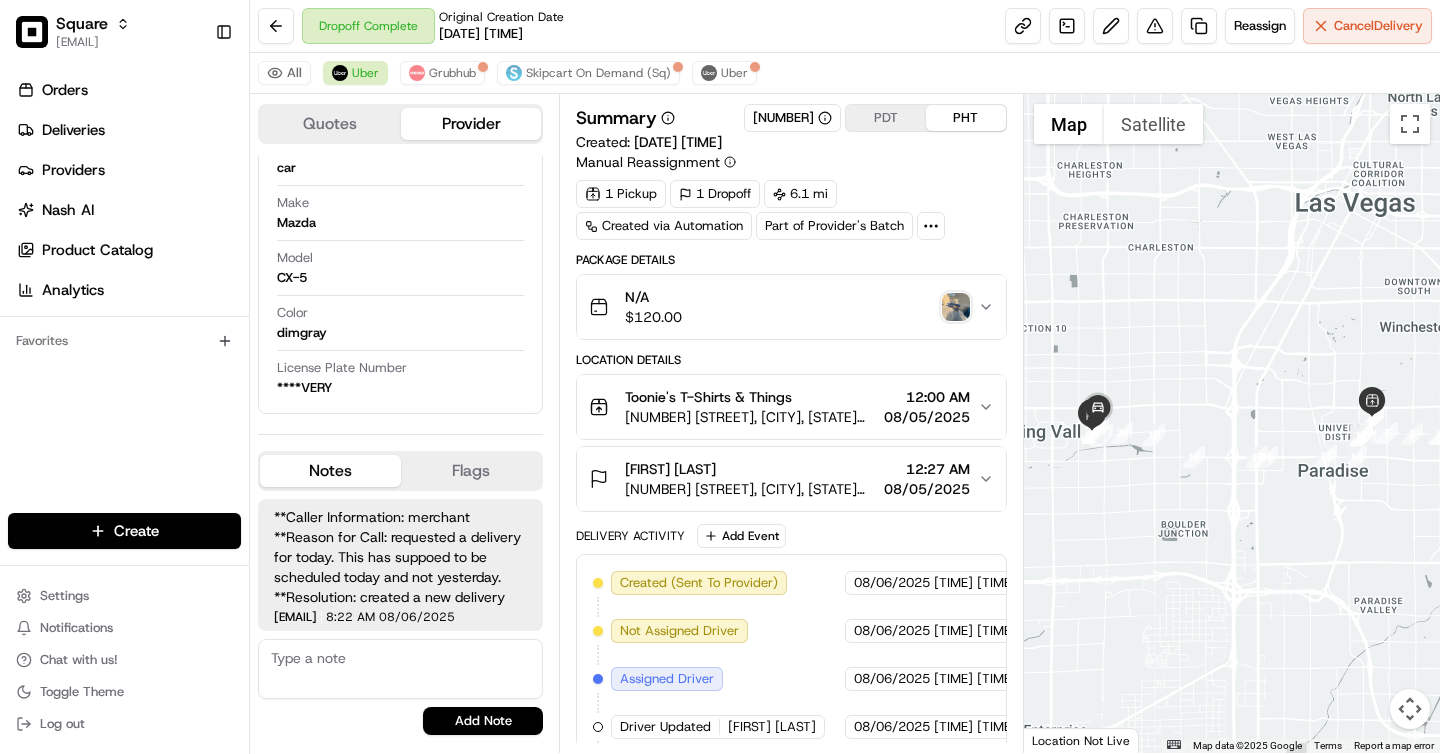 click at bounding box center [956, 307] 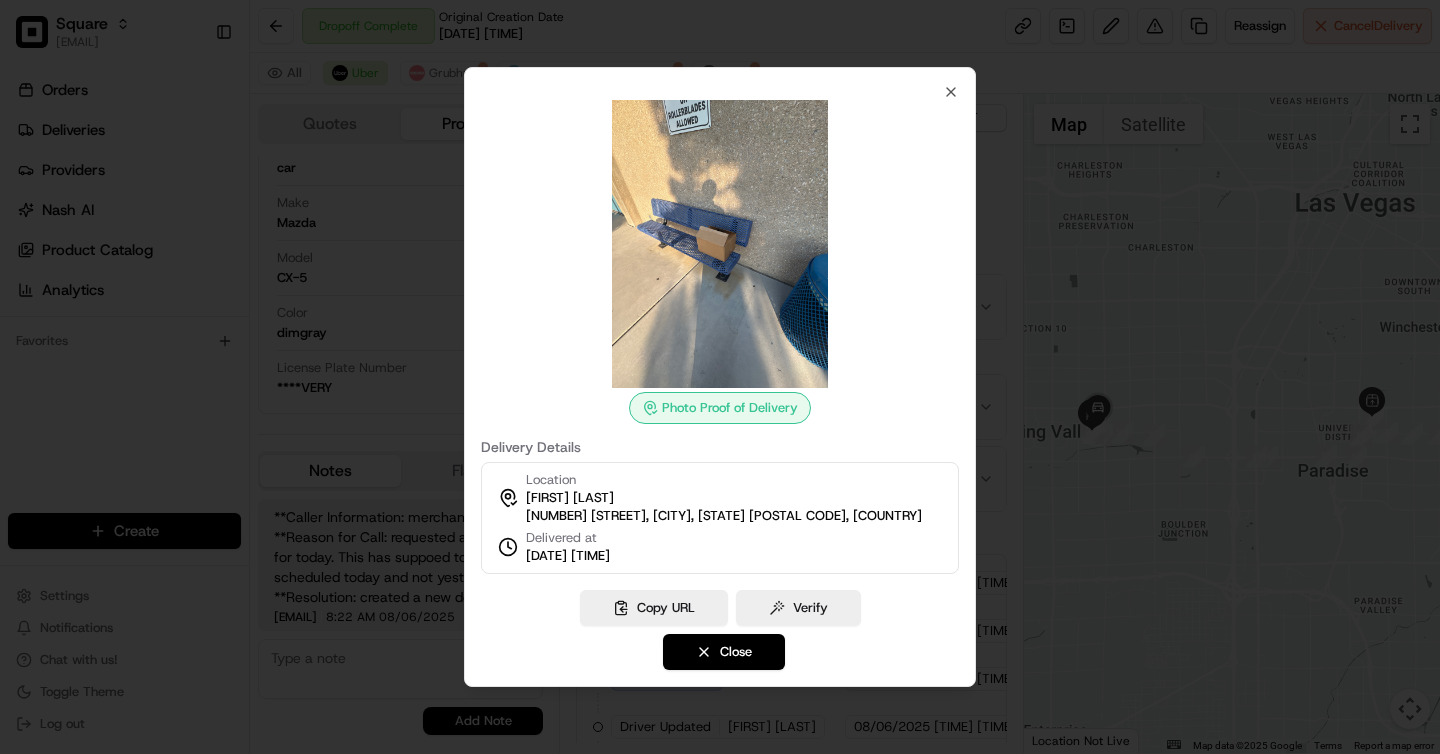 click on "Photo Proof of Delivery Delivery Details Location [FIRST] [LAST] [NUMBER] [STREET], [CITY], [STATE] [POSTAL CODE], [COUNTRY] Delivered at [DATE] [TIME] Copy URL Verify Close Close" at bounding box center (720, 377) 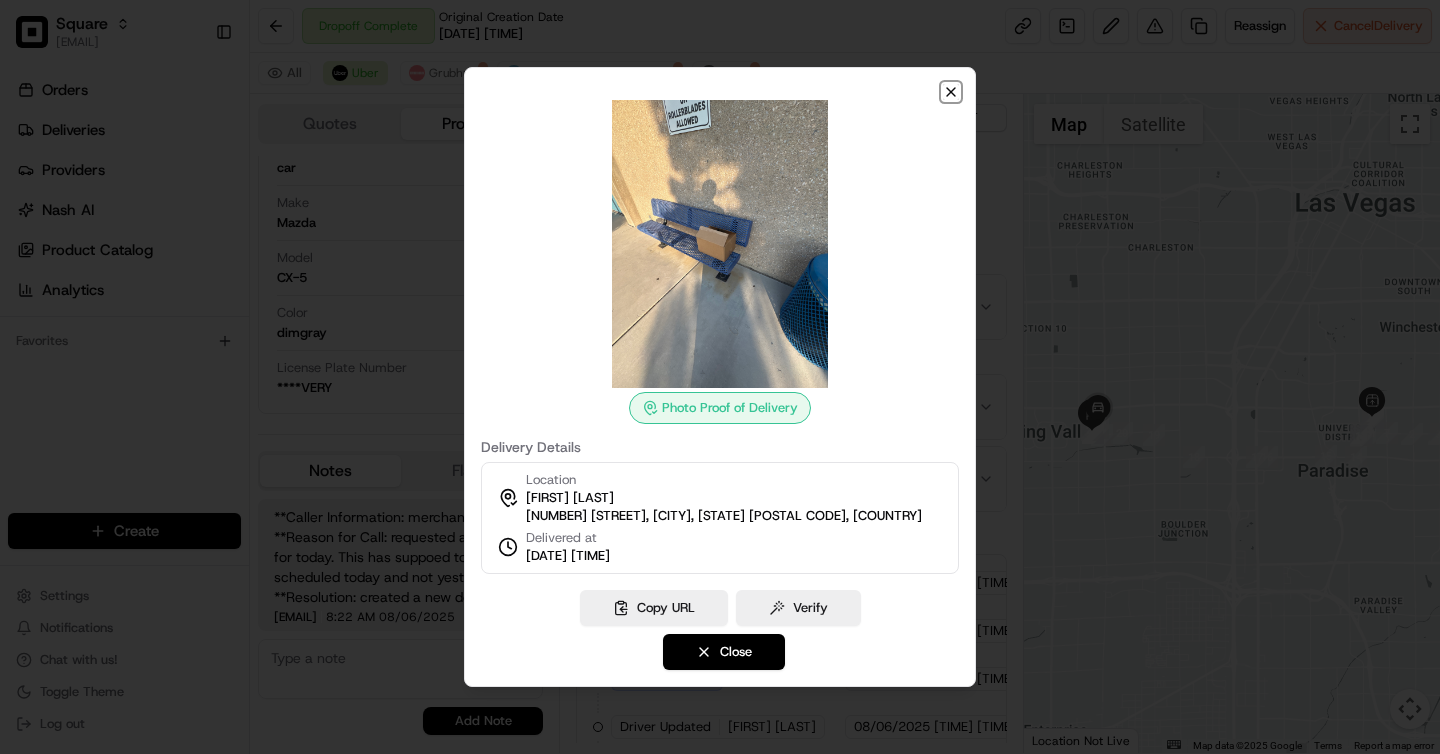 click 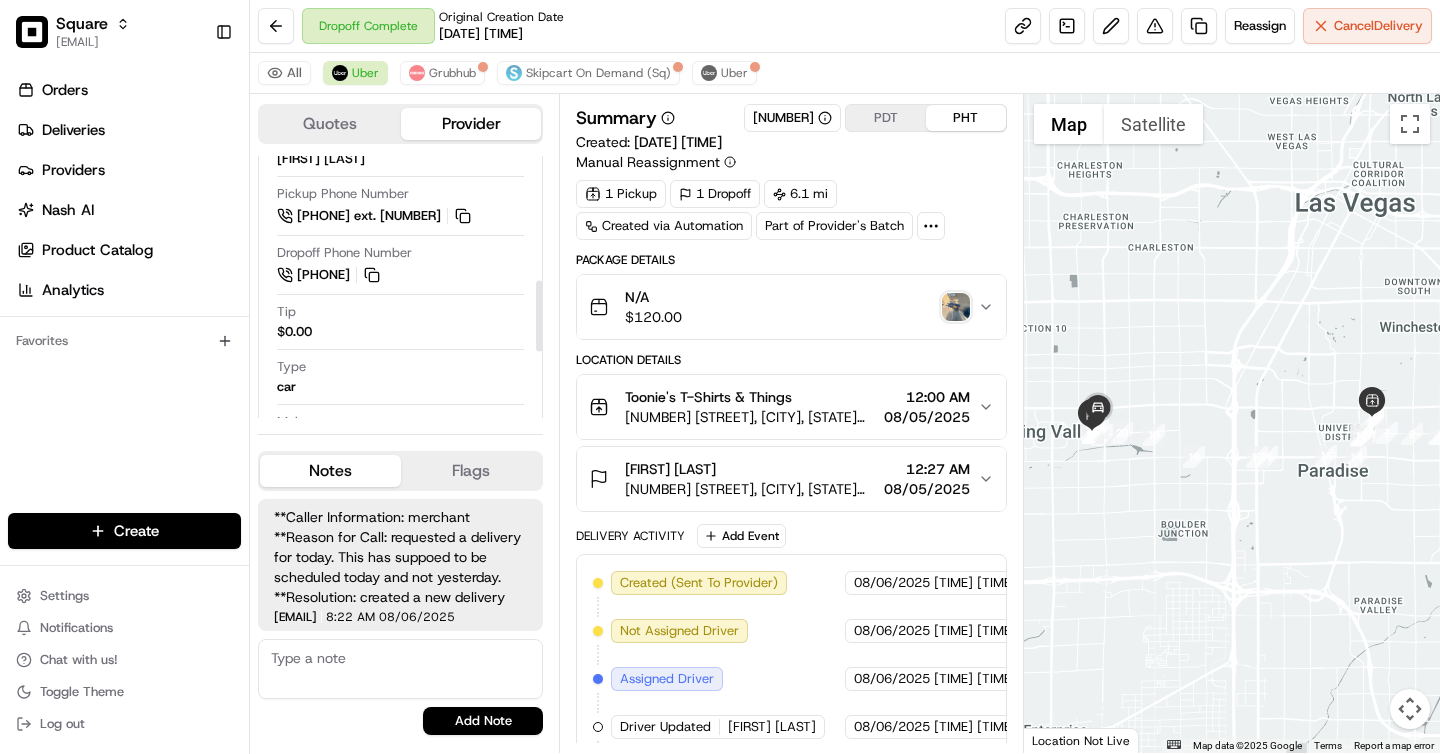 scroll, scrollTop: 445, scrollLeft: 0, axis: vertical 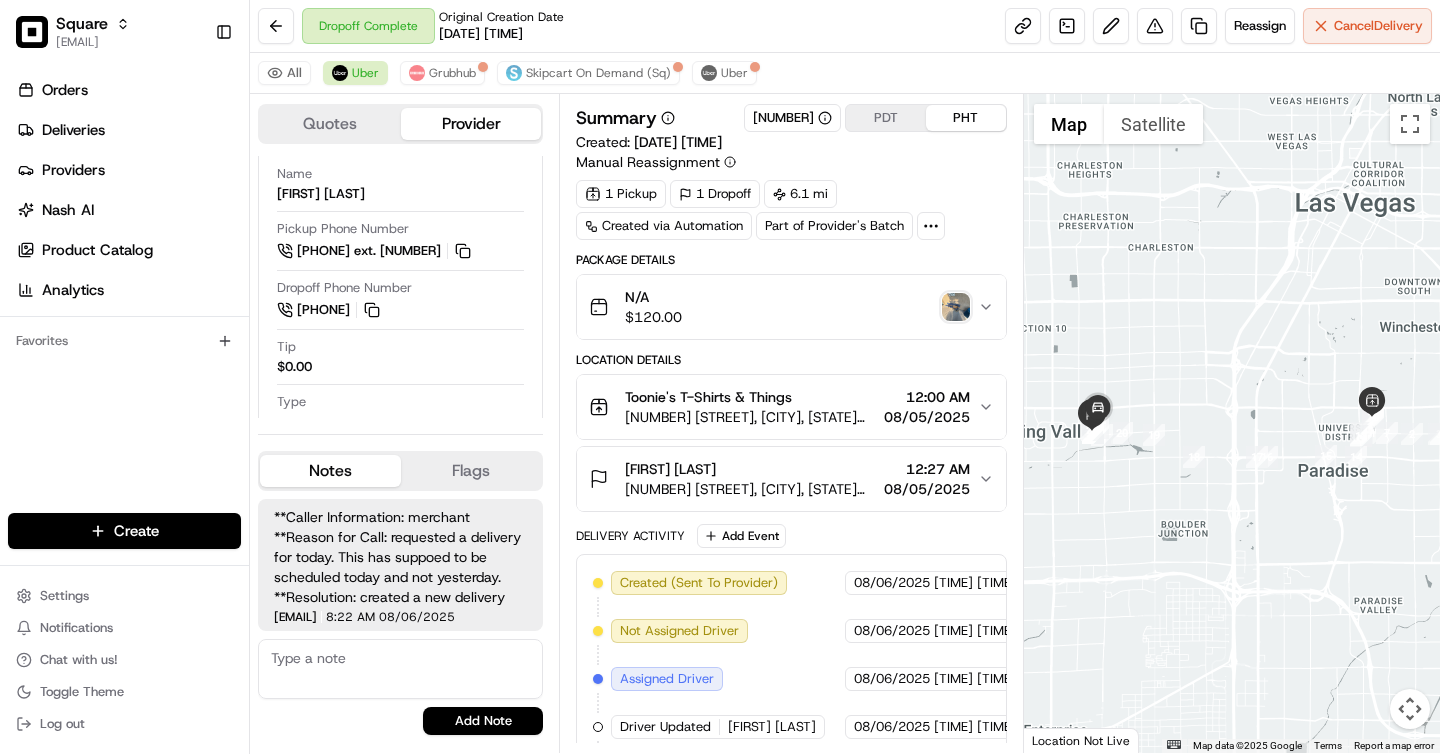 click at bounding box center [956, 307] 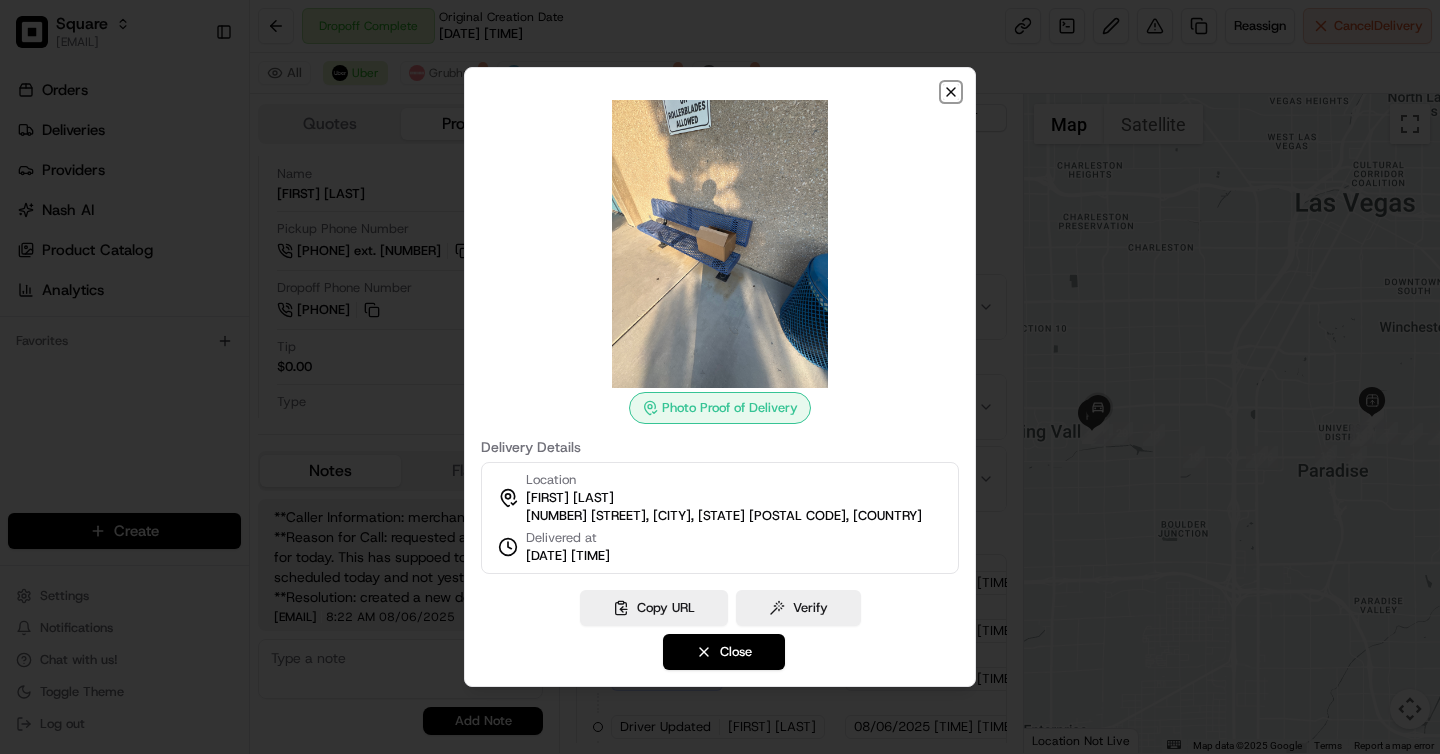 click 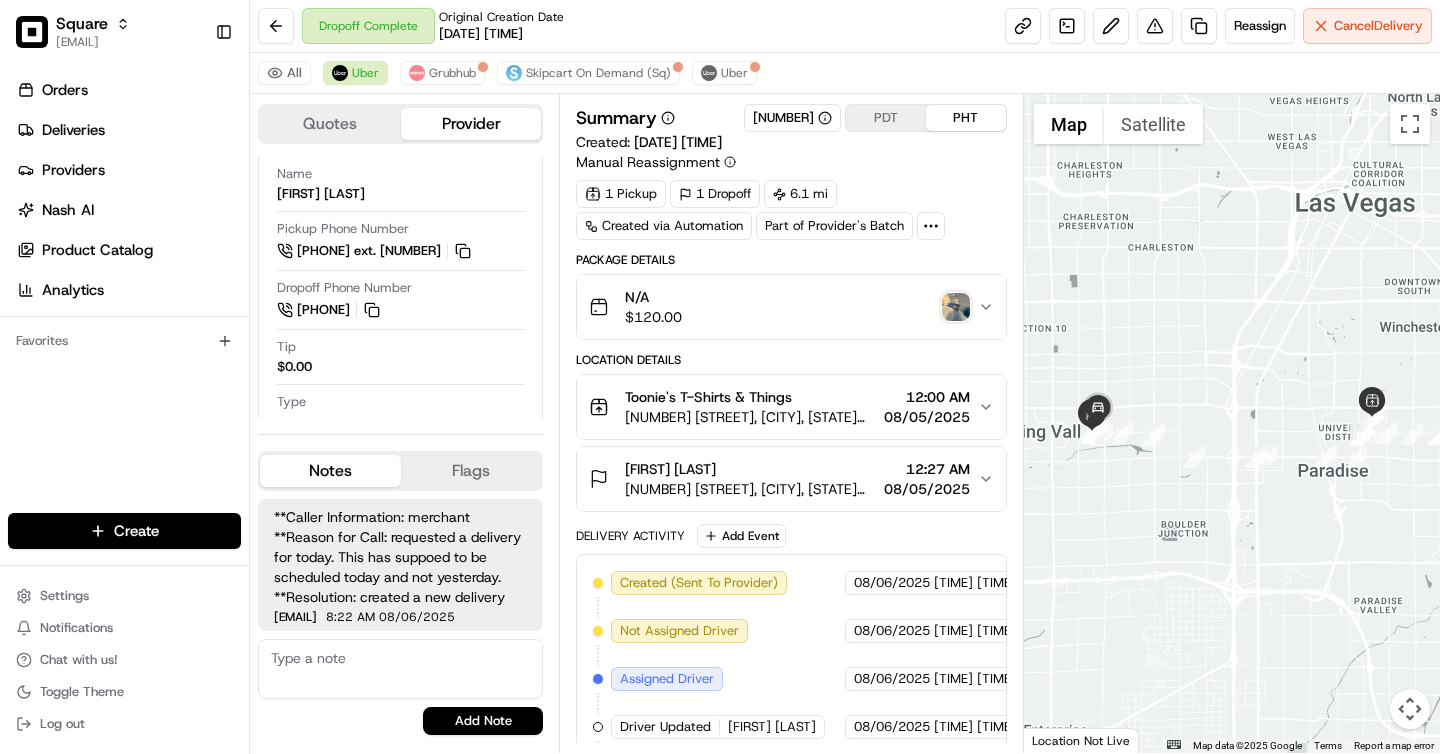 click at bounding box center [956, 307] 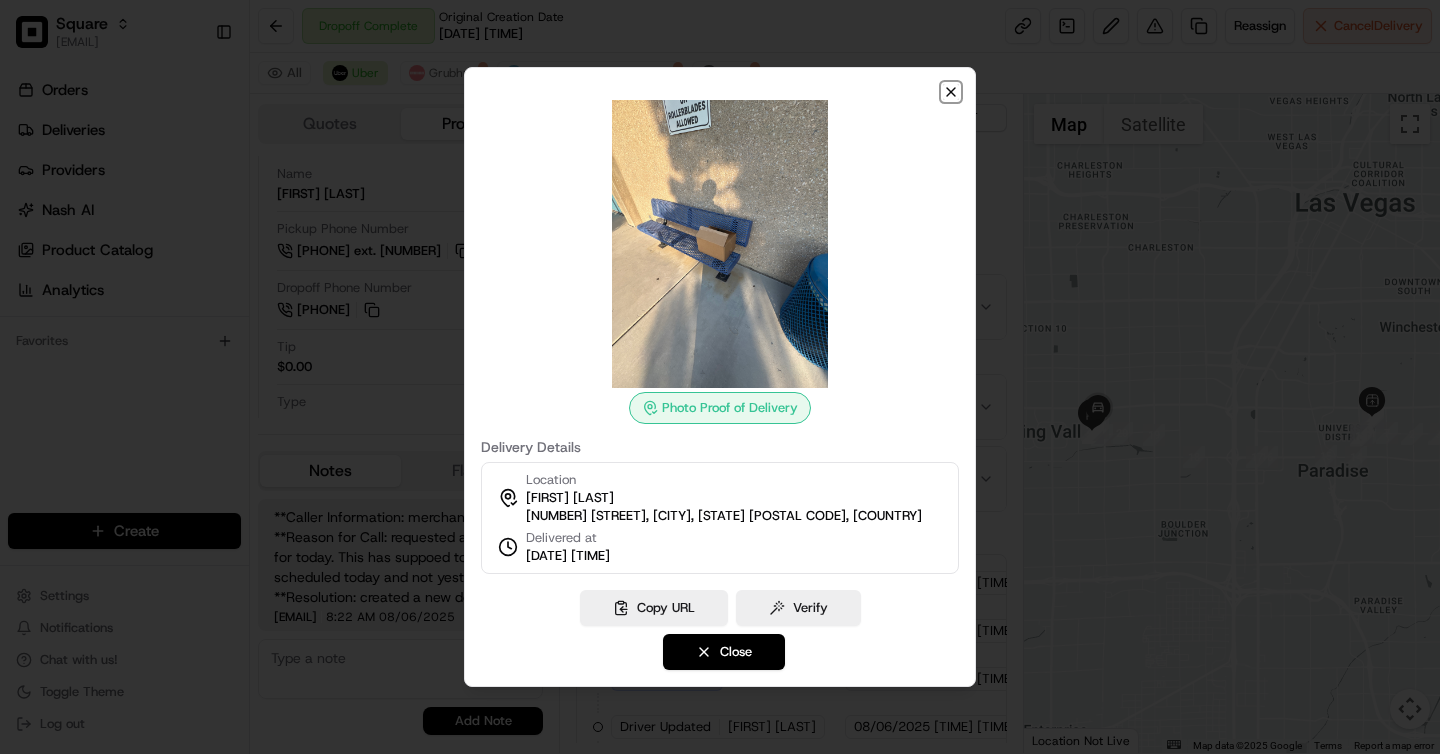 click 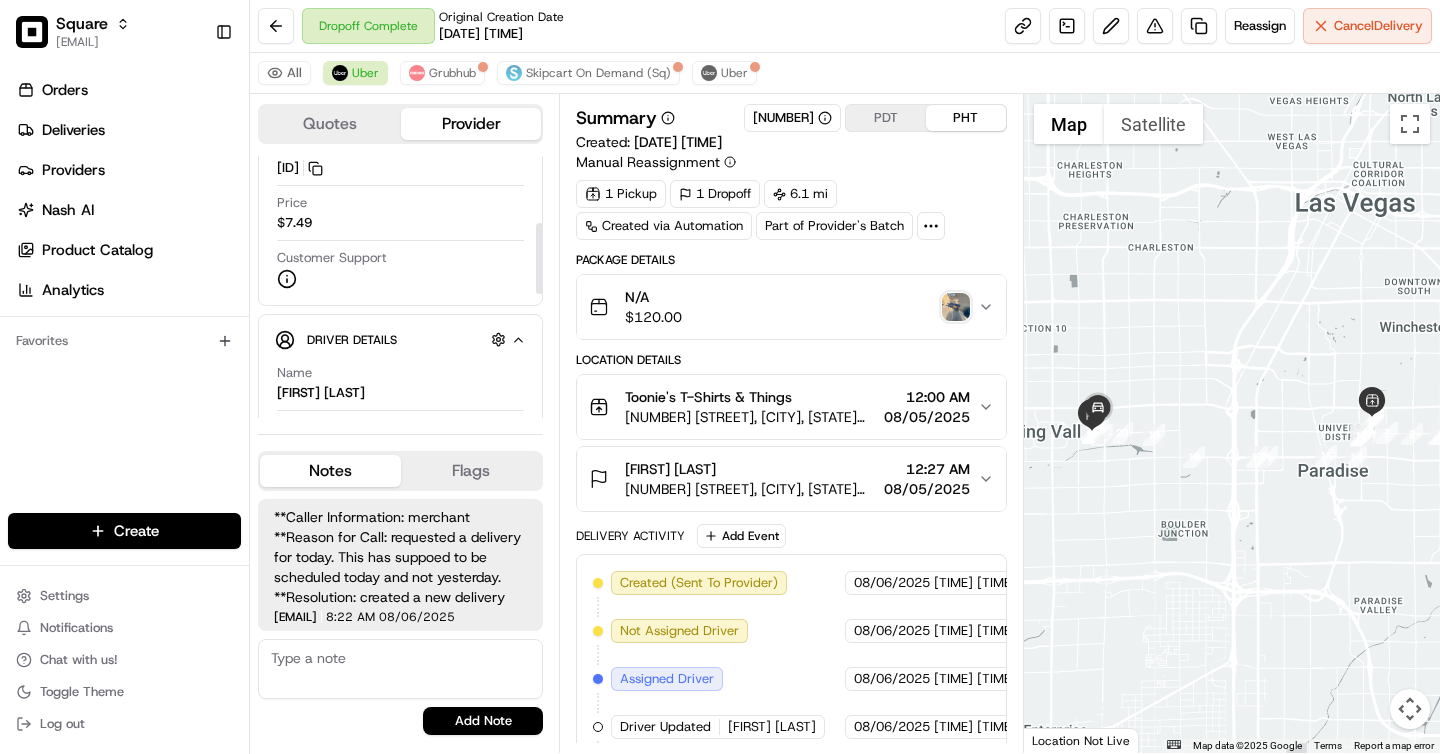 scroll, scrollTop: 0, scrollLeft: 0, axis: both 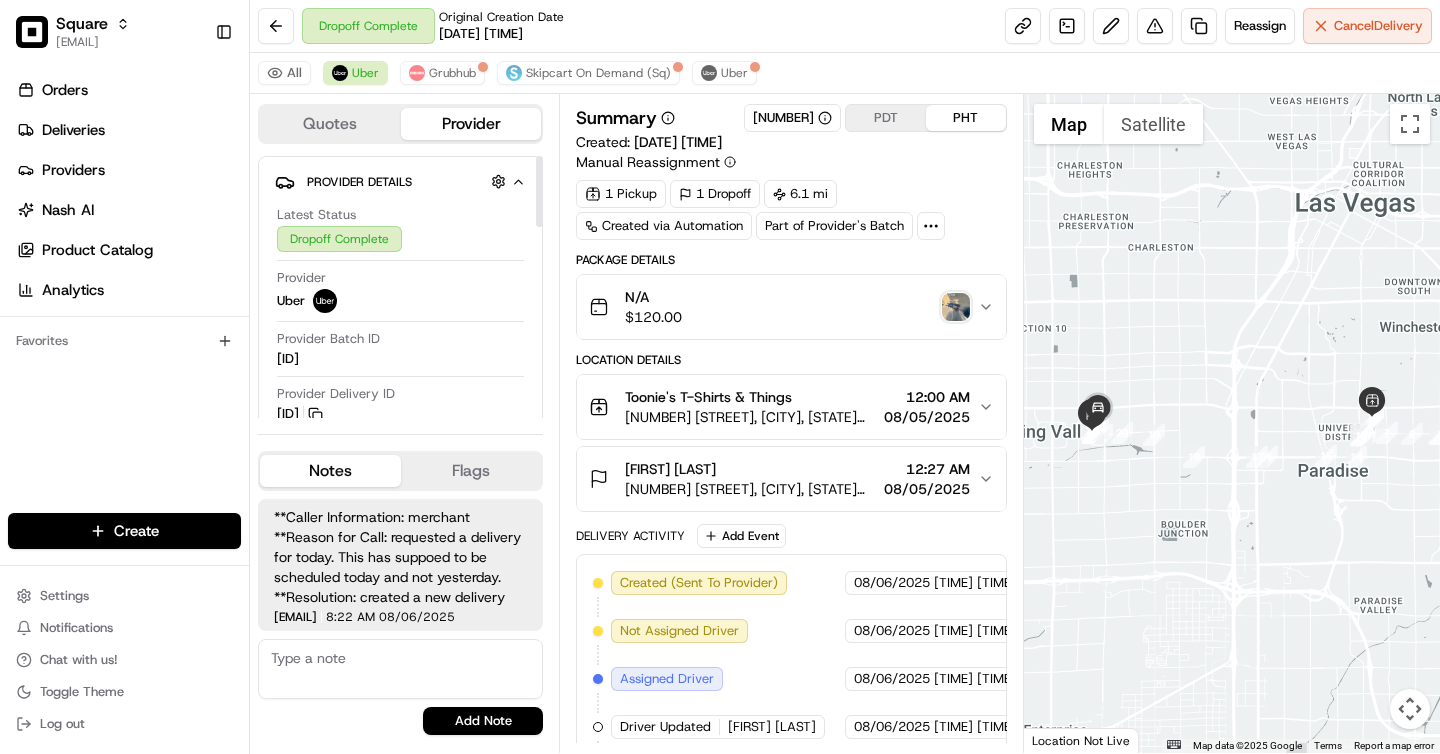 type 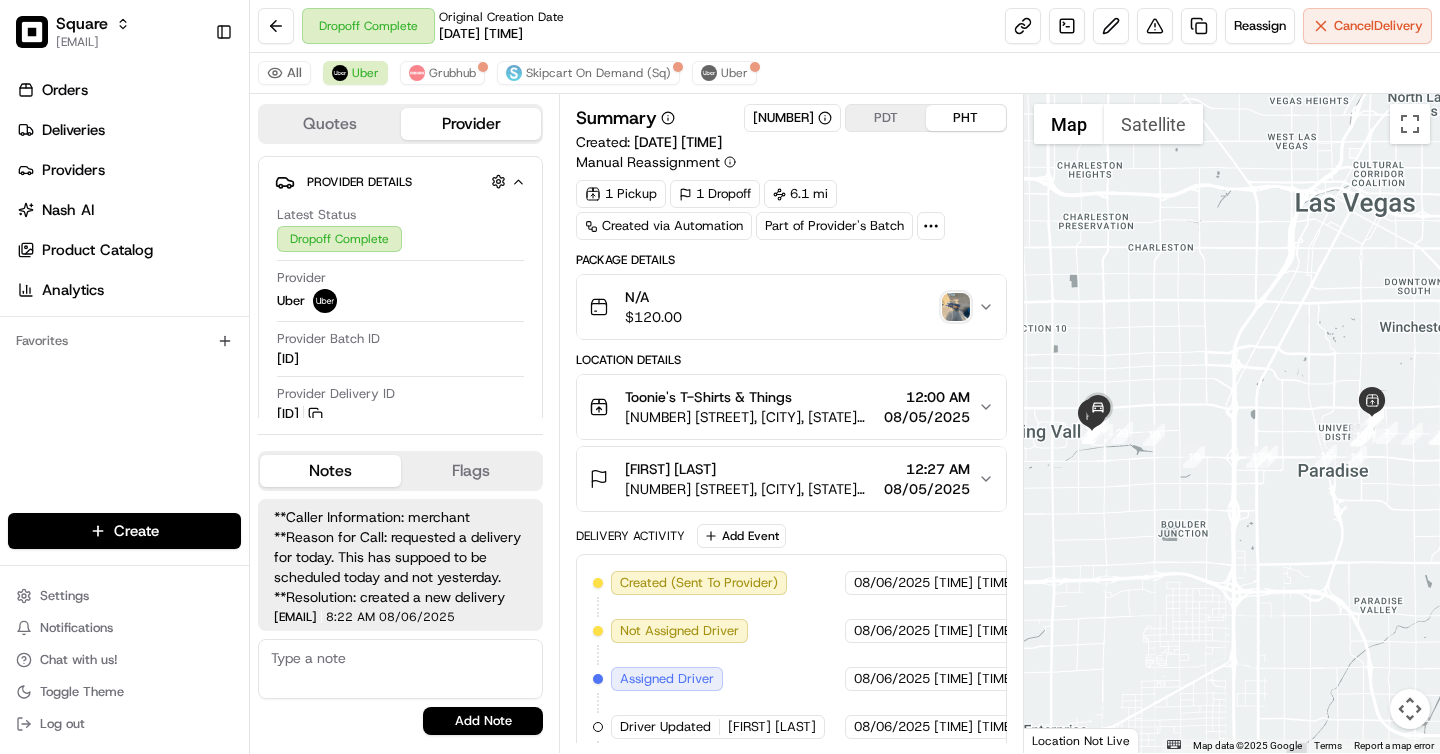 click at bounding box center (956, 307) 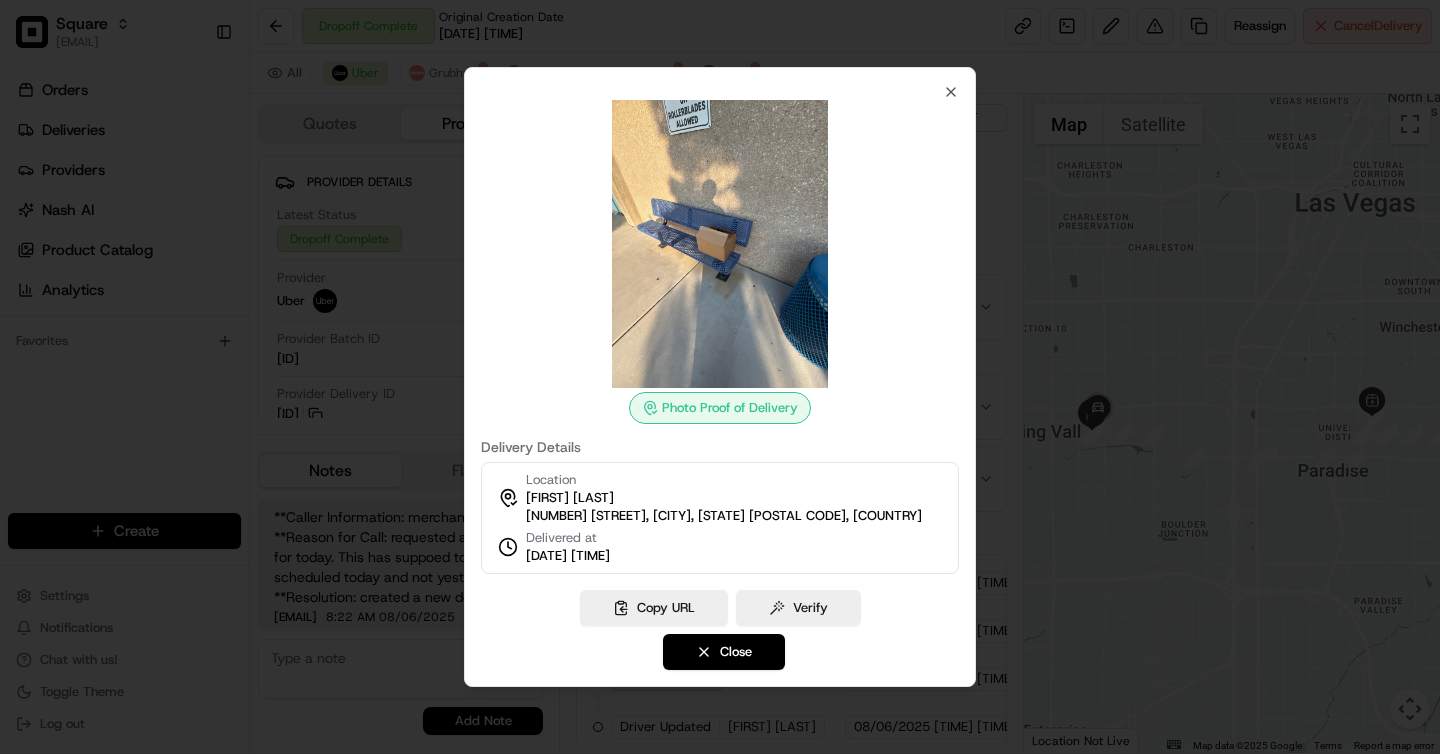 click on "Photo Proof of Delivery Delivery Details Location [FIRST] [LAST] [NUMBER] [STREET], [CITY], [STATE] [POSTAL CODE], [COUNTRY] Delivered at [DATE] [TIME] Copy URL Verify Close Close" at bounding box center [720, 377] 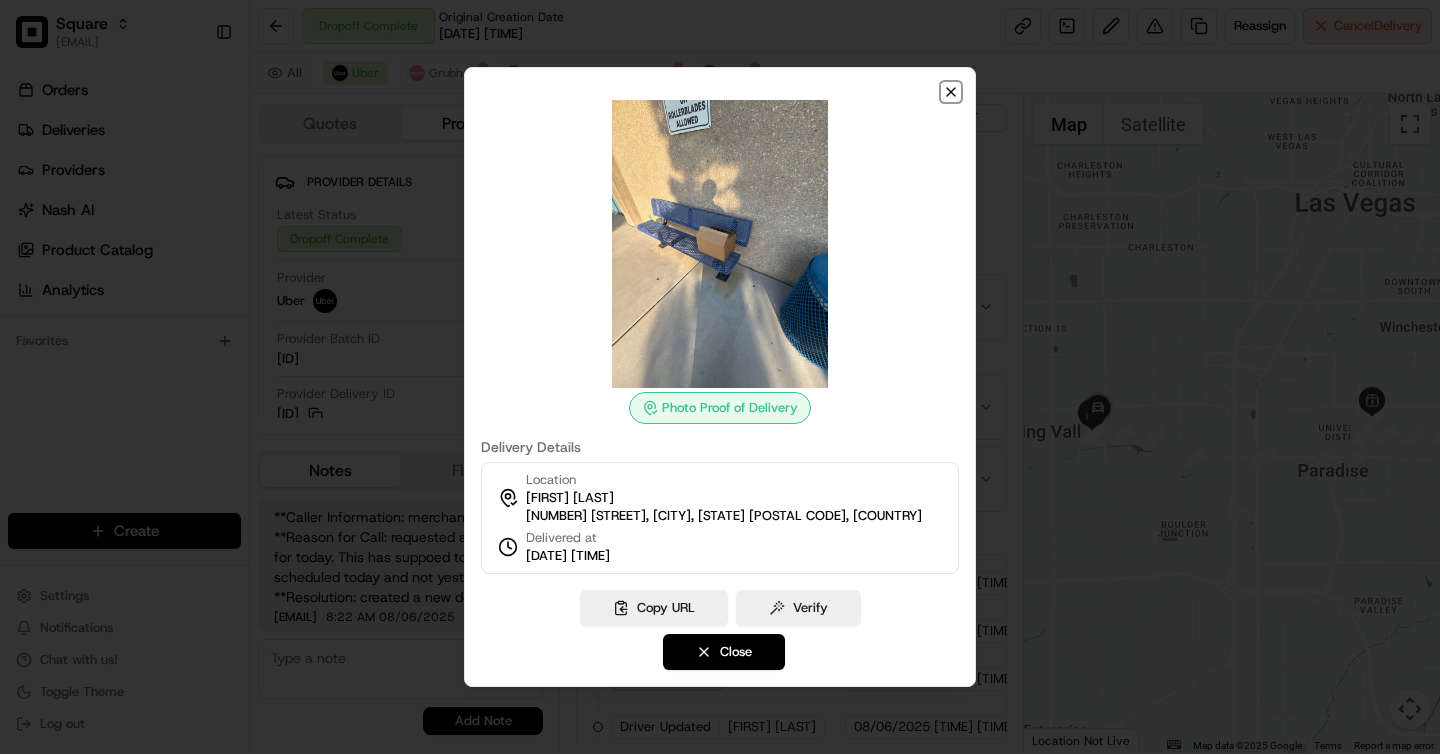 click 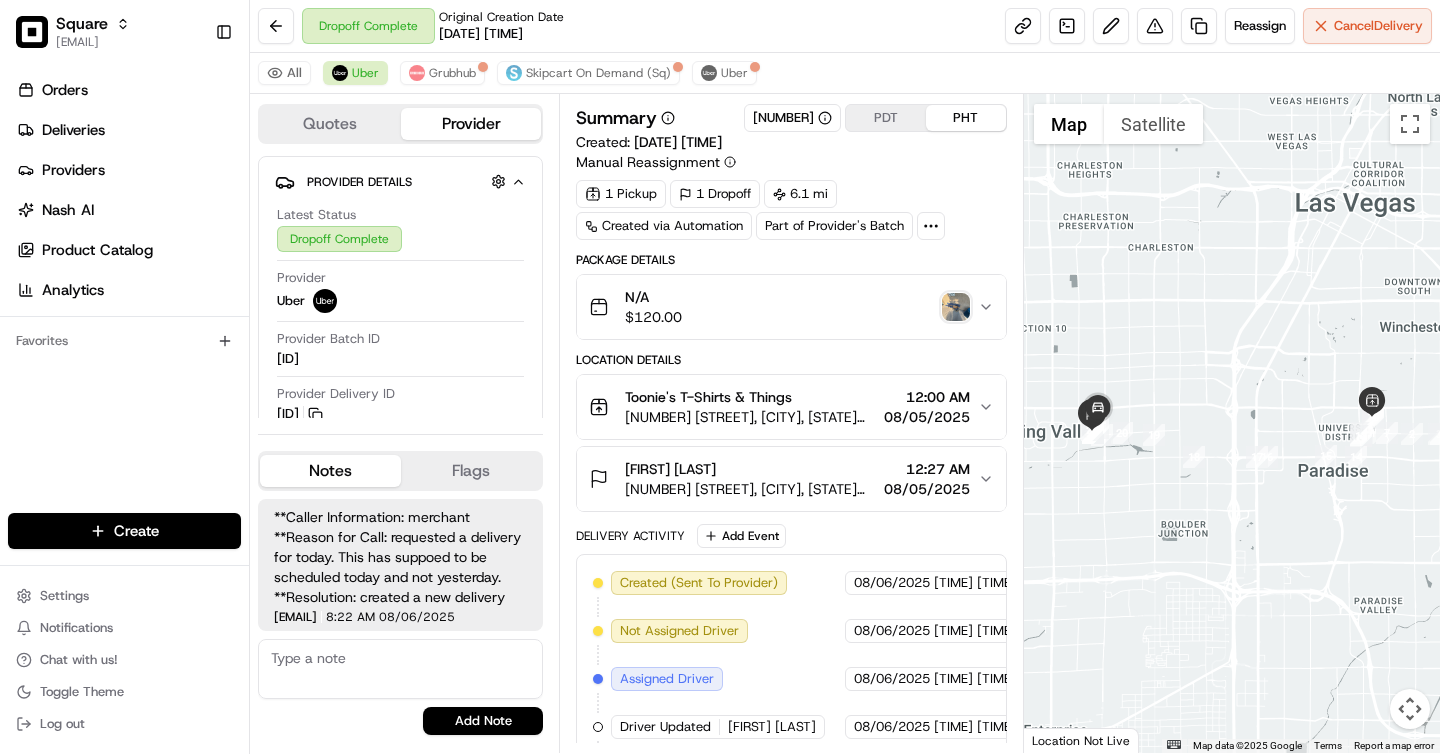 click on "N/A $ 120.00" at bounding box center [783, 307] 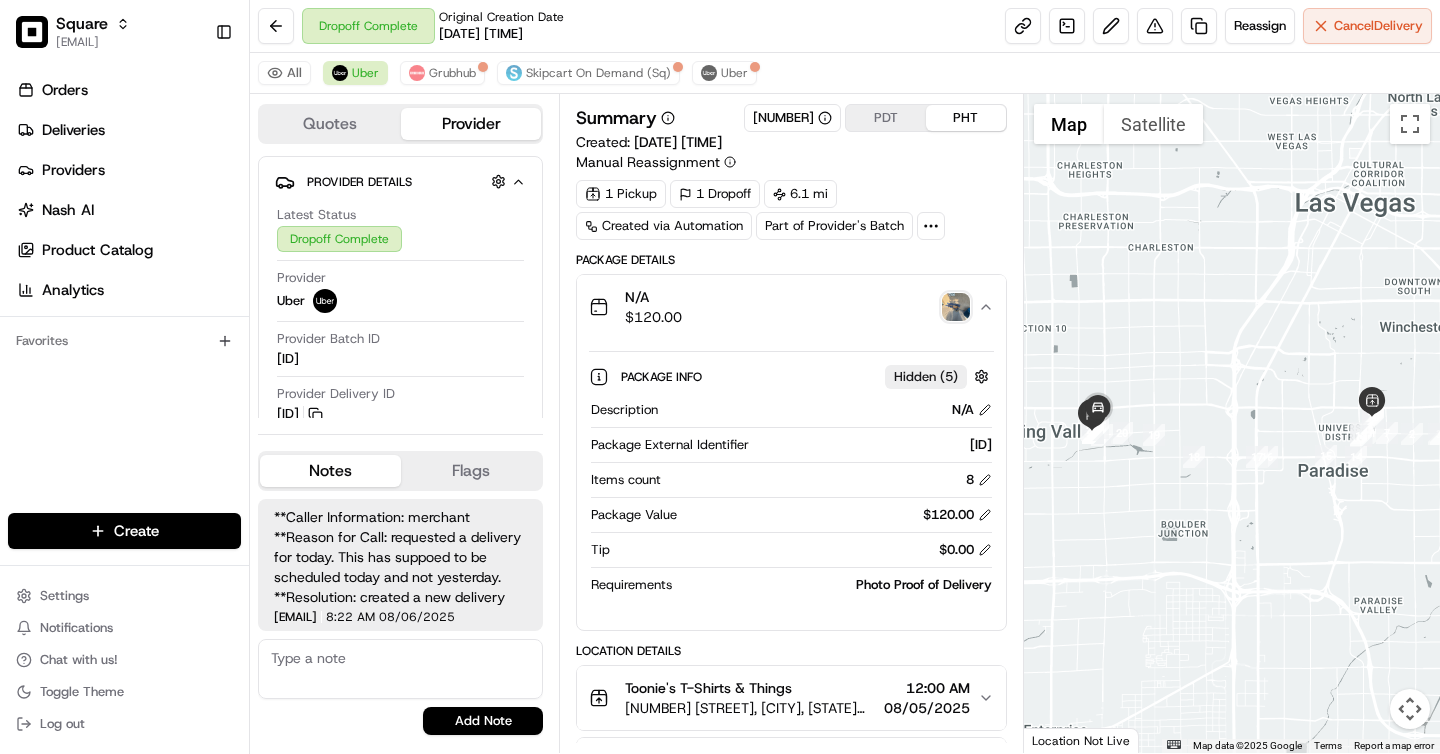 click on "N/A $ 120.00" at bounding box center (783, 307) 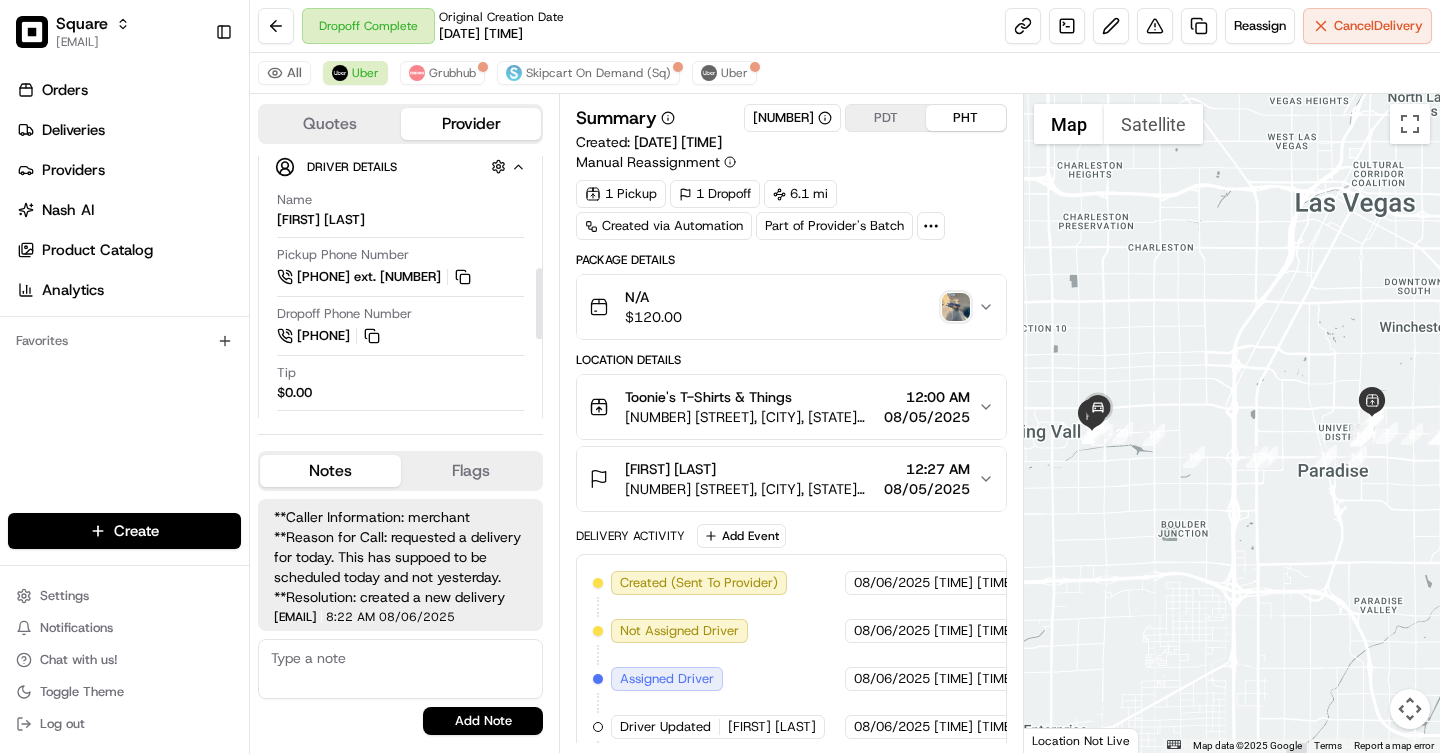 scroll, scrollTop: 406, scrollLeft: 0, axis: vertical 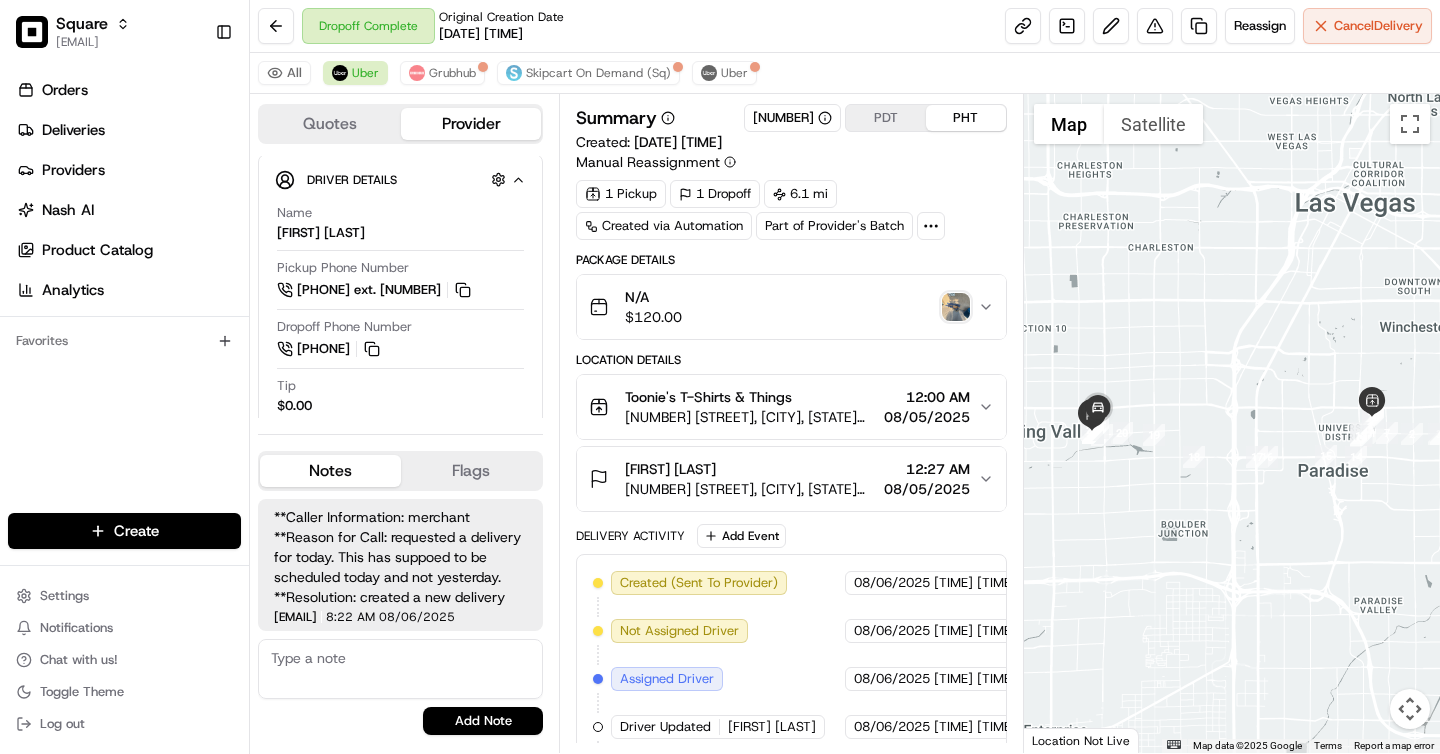 click on "N/A $ 120.00" at bounding box center [783, 307] 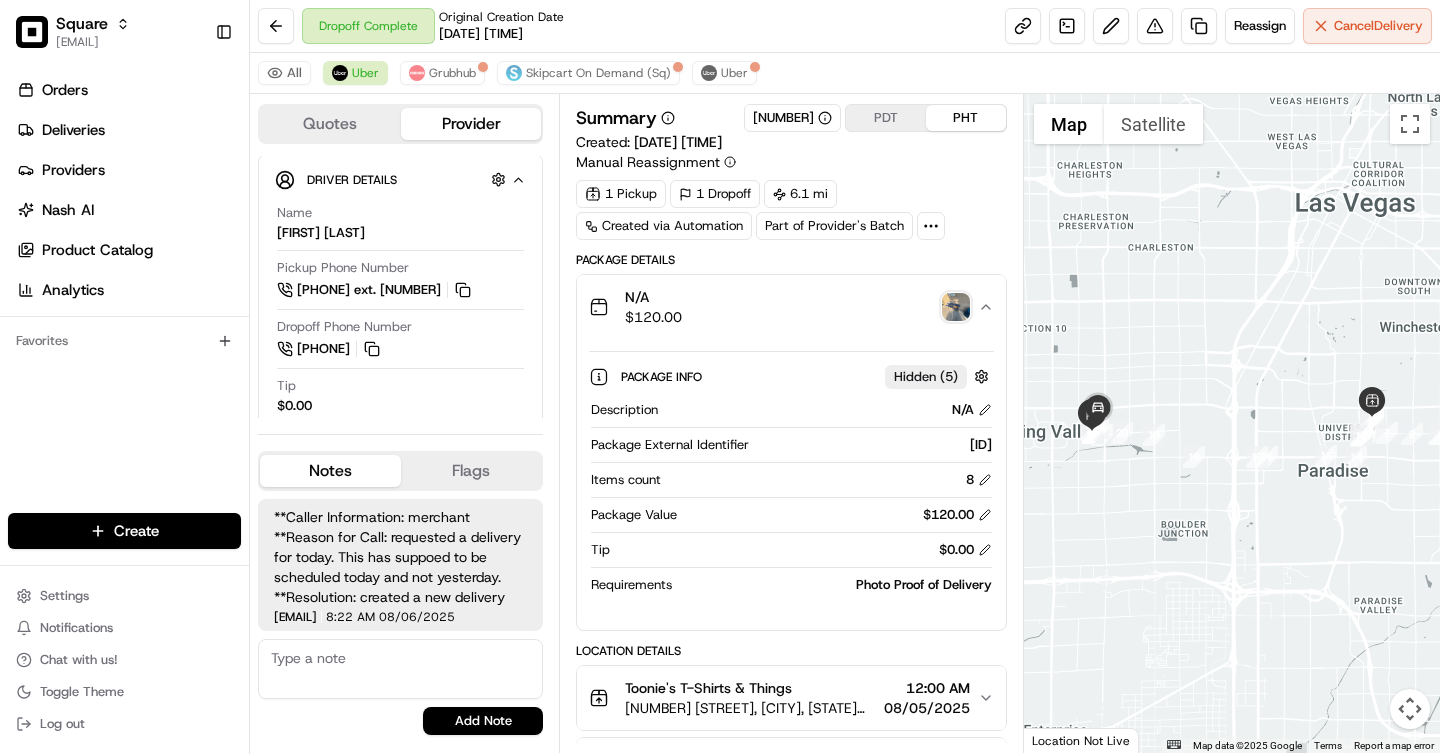 click on "N/A $ 120.00" at bounding box center [783, 307] 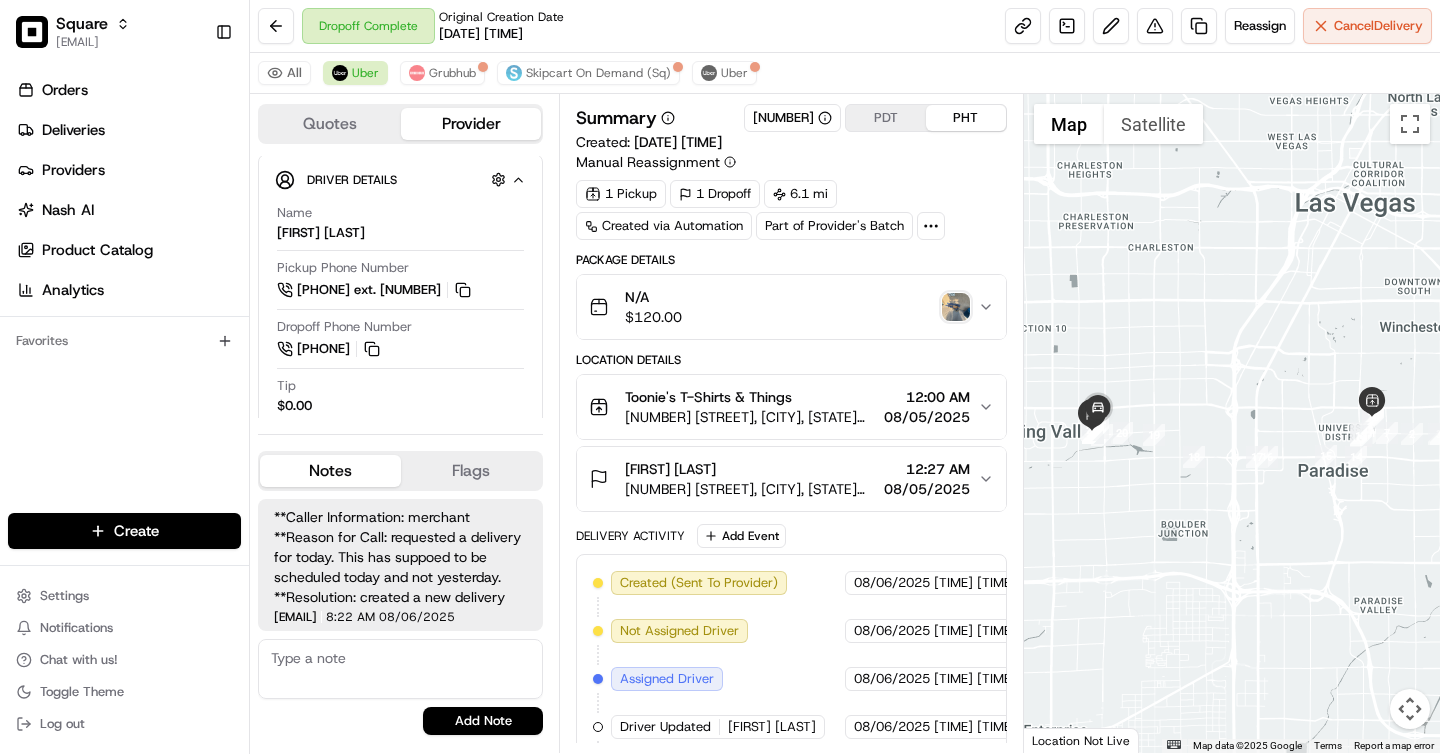 click on "[FIRST] [LAST]" at bounding box center (750, 469) 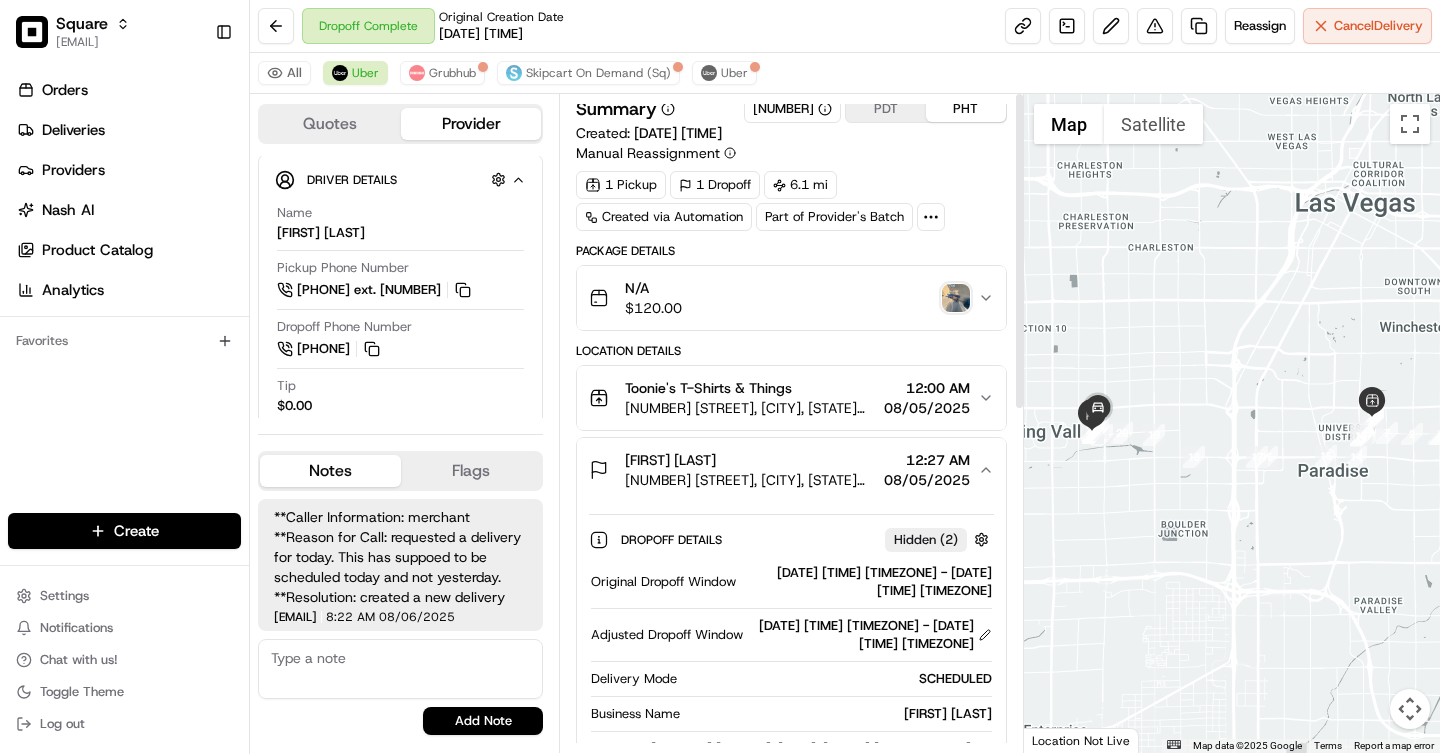 scroll, scrollTop: 0, scrollLeft: 0, axis: both 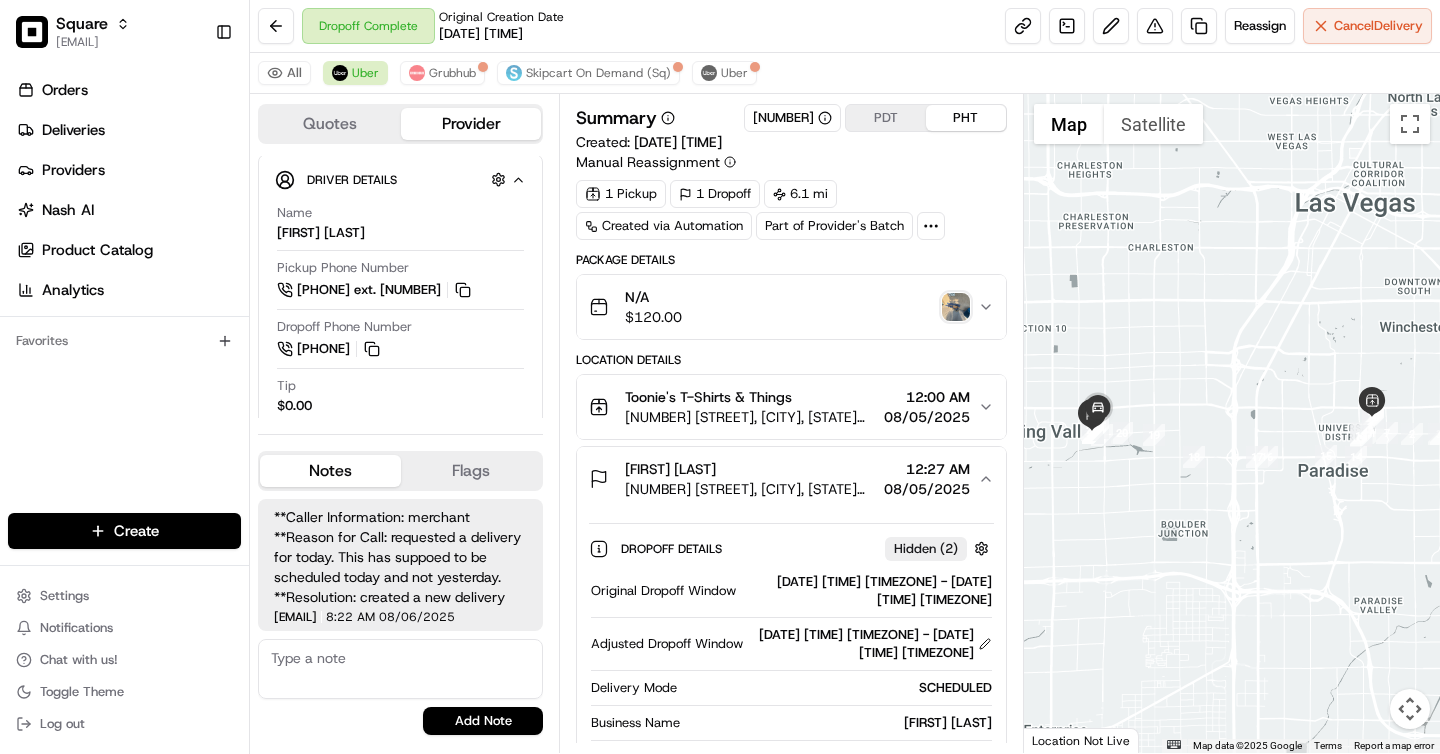 click on "[FIRST] [LAST]" at bounding box center (750, 469) 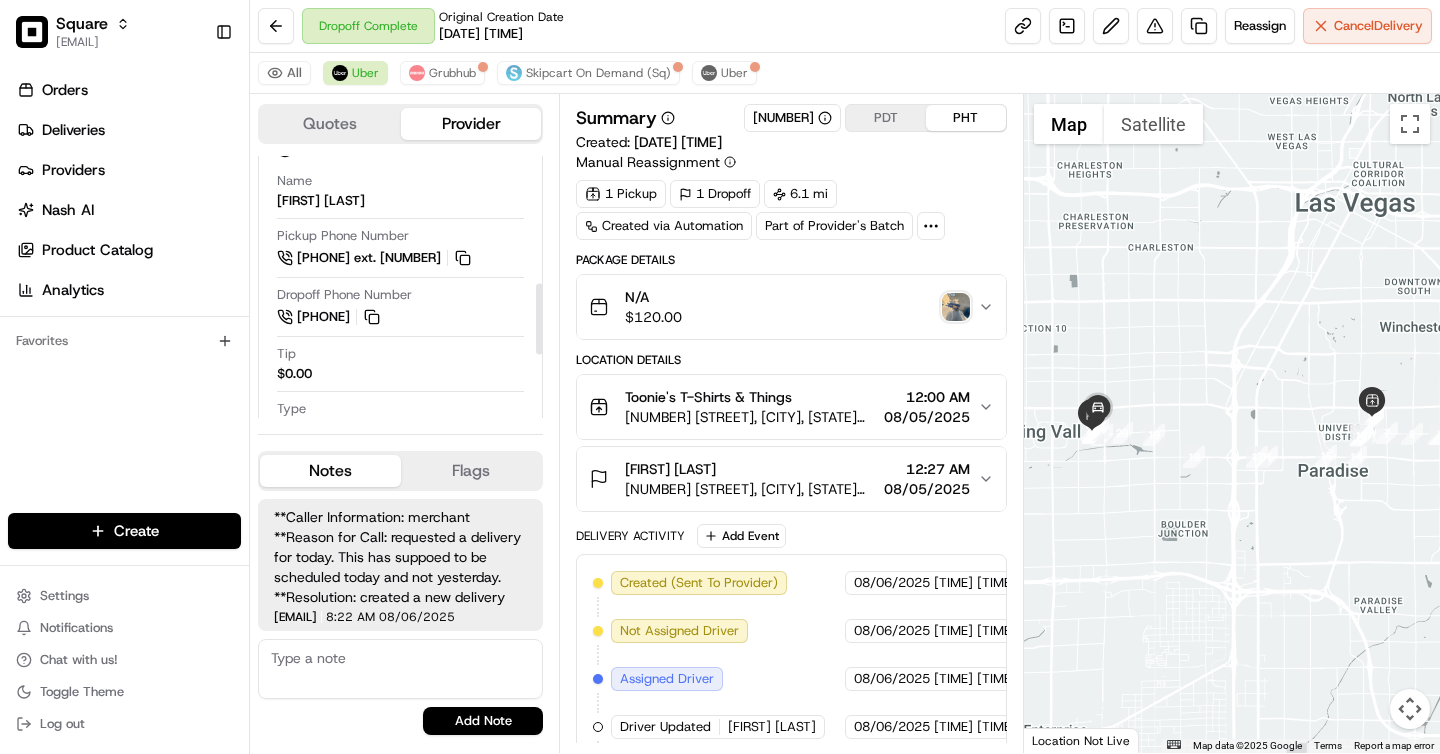 scroll, scrollTop: 468, scrollLeft: 0, axis: vertical 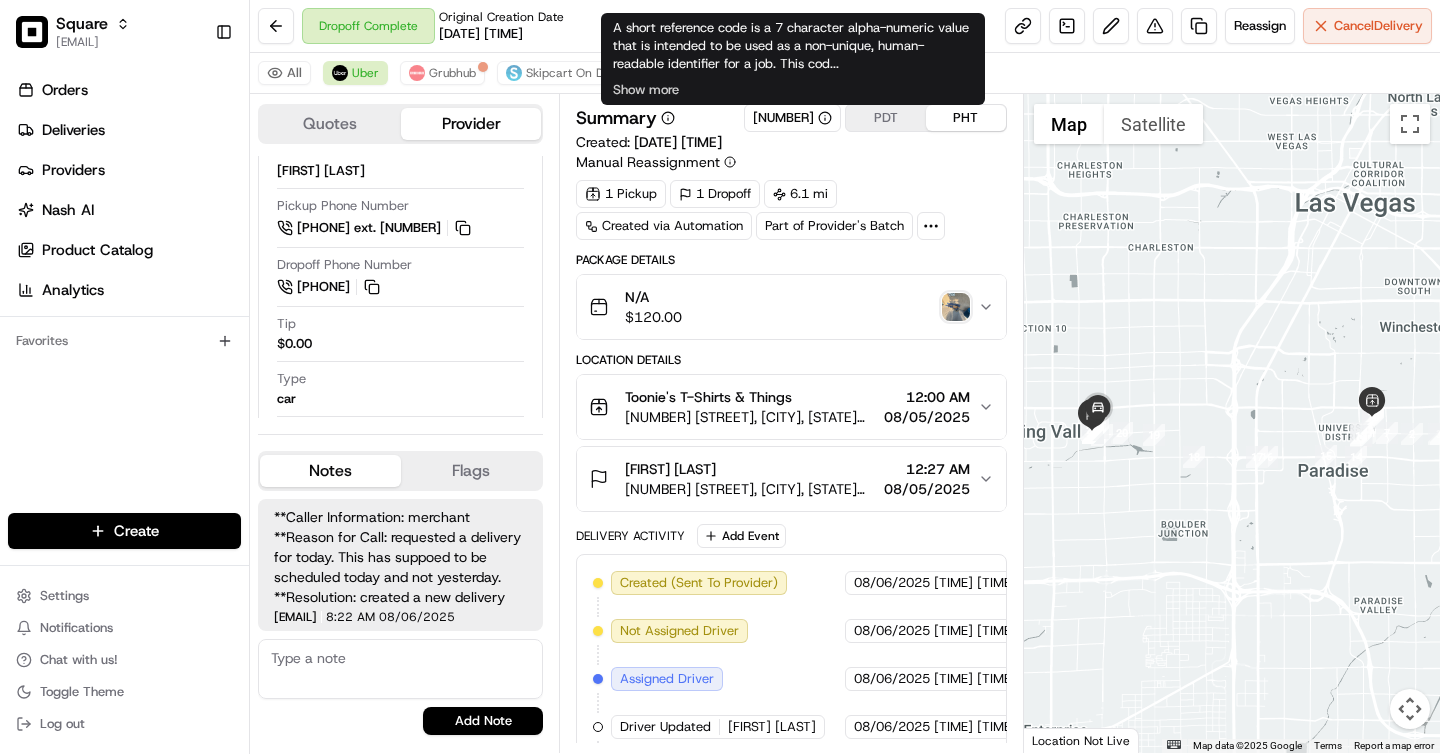 type 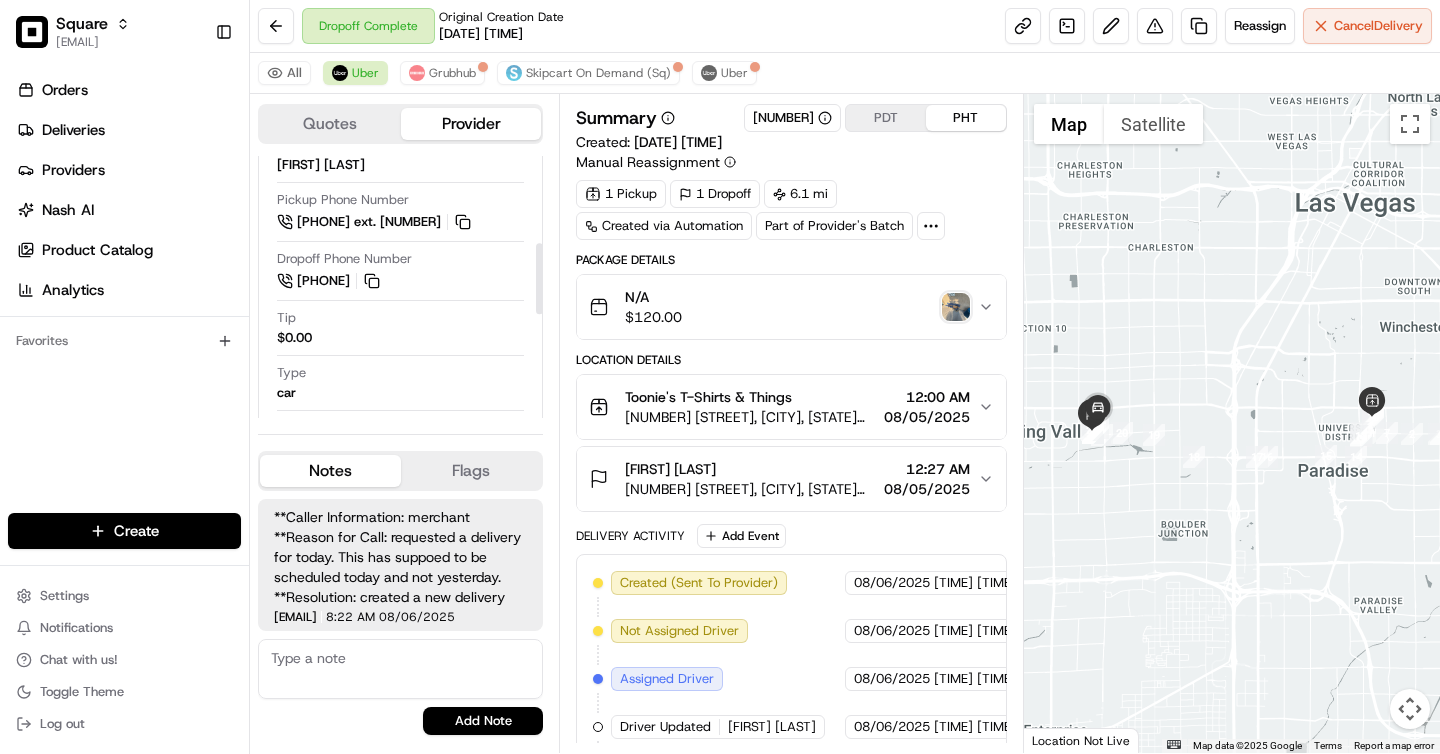 scroll, scrollTop: 699, scrollLeft: 0, axis: vertical 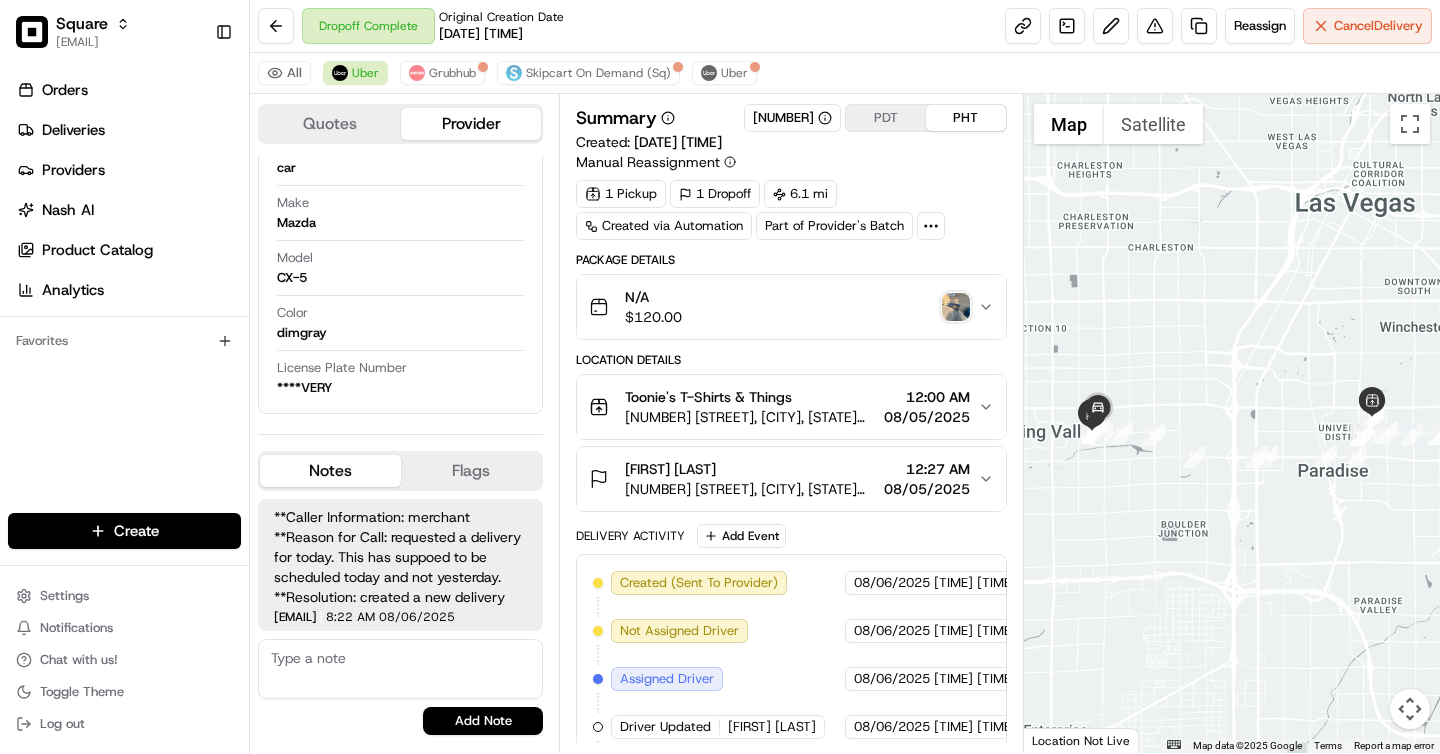 click at bounding box center [956, 307] 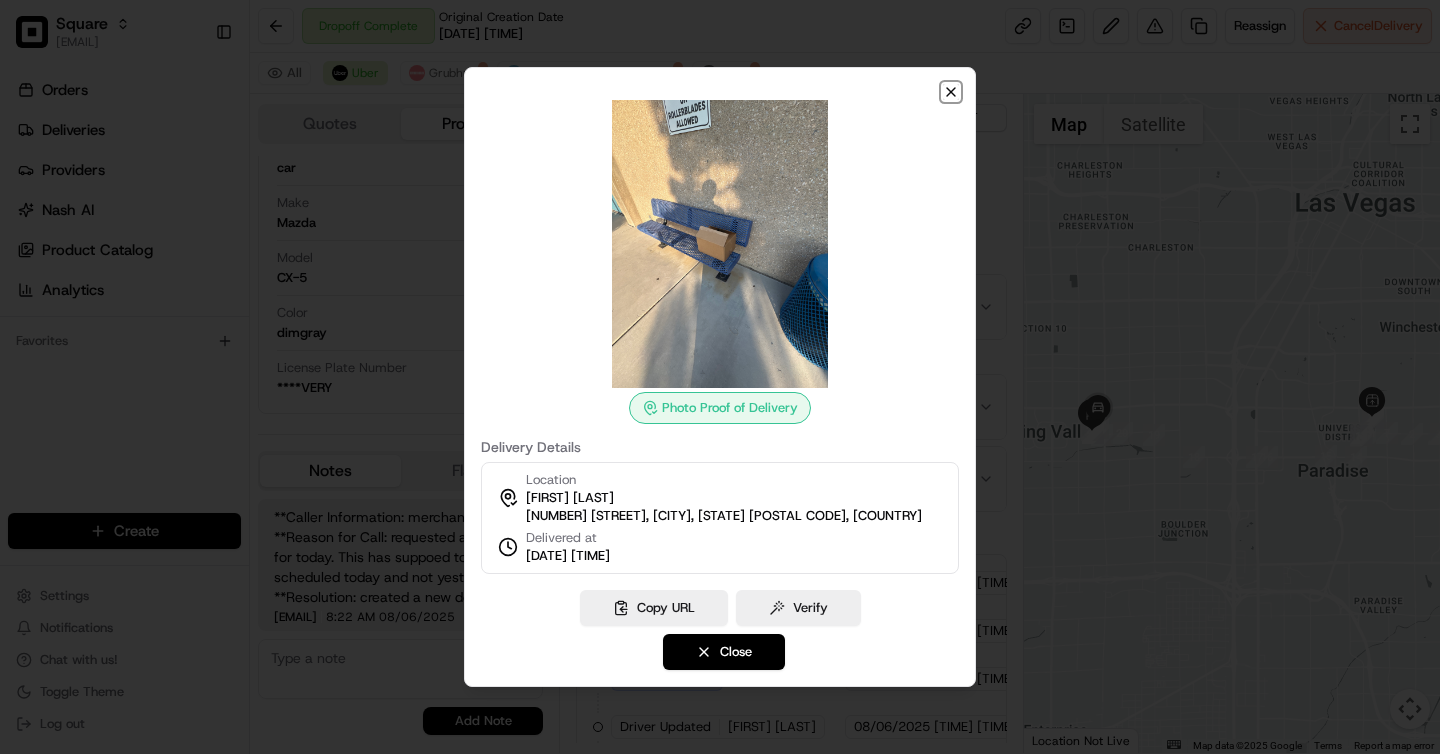 click 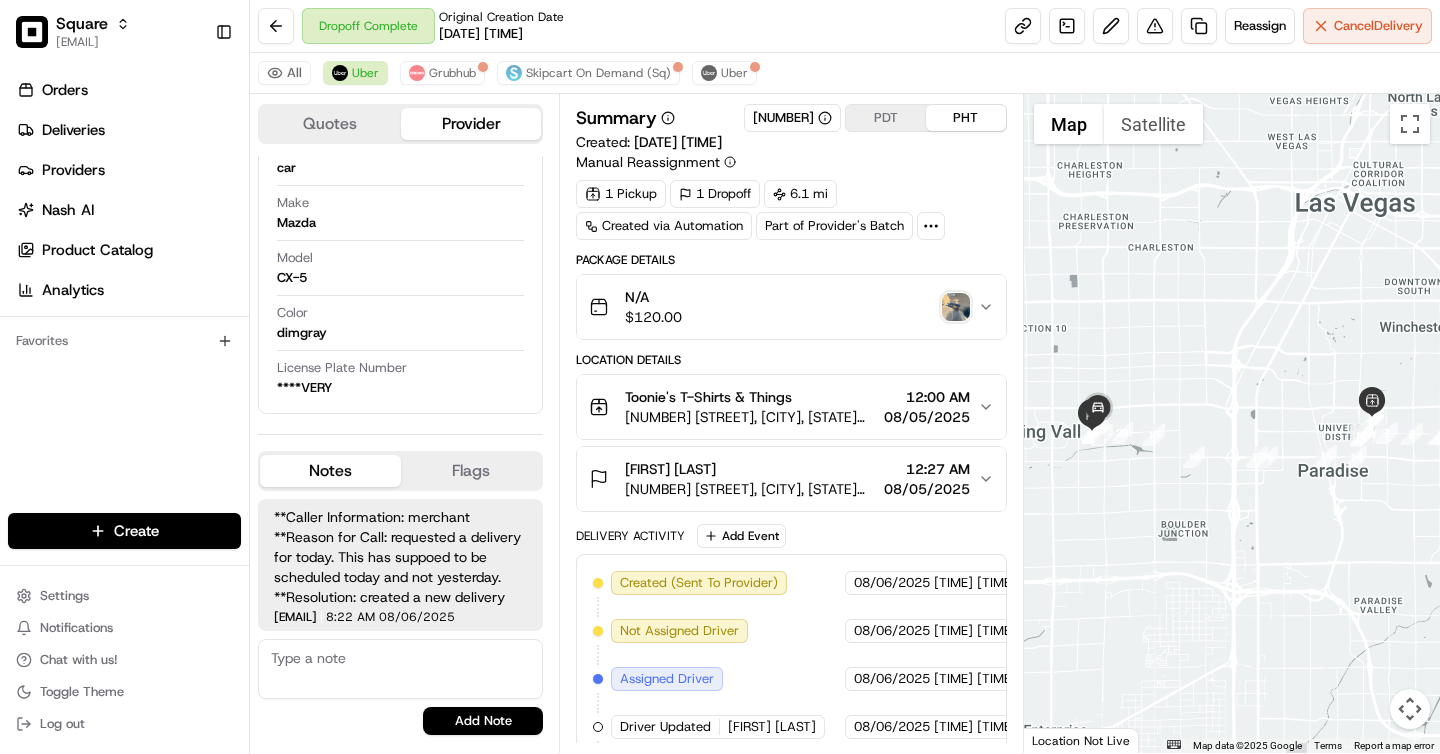 click at bounding box center [956, 307] 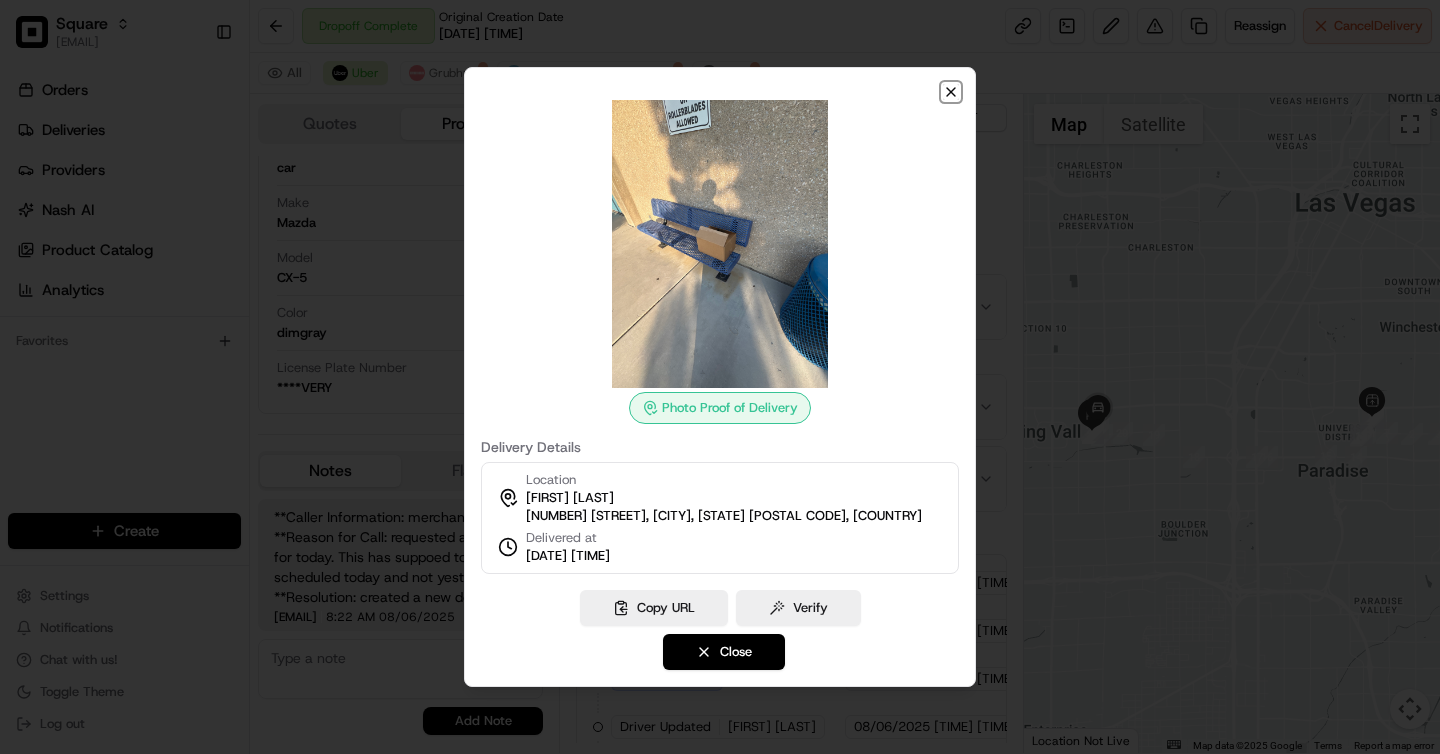 click 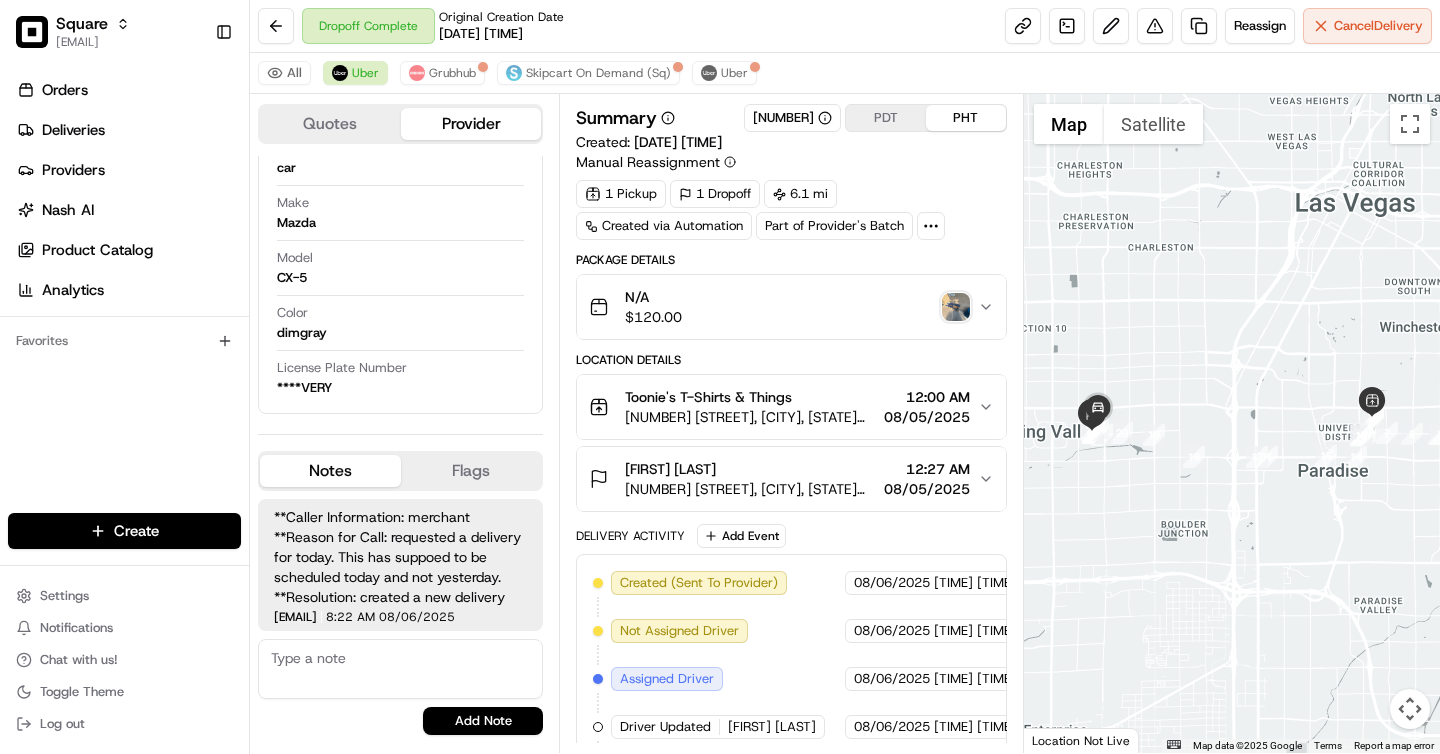 click on "All Uber Grubhub Skipcart On Demand (Sq) Uber" at bounding box center (845, 73) 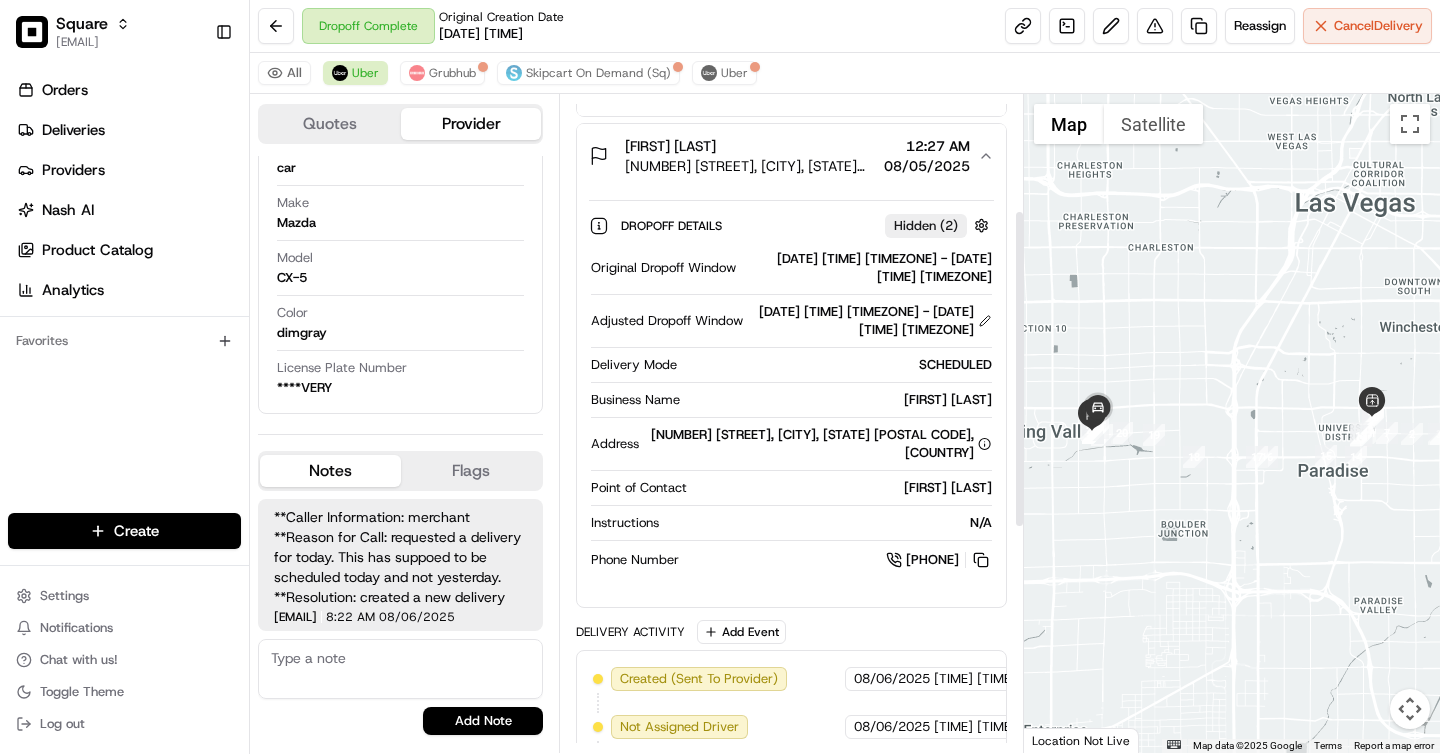 scroll, scrollTop: 0, scrollLeft: 0, axis: both 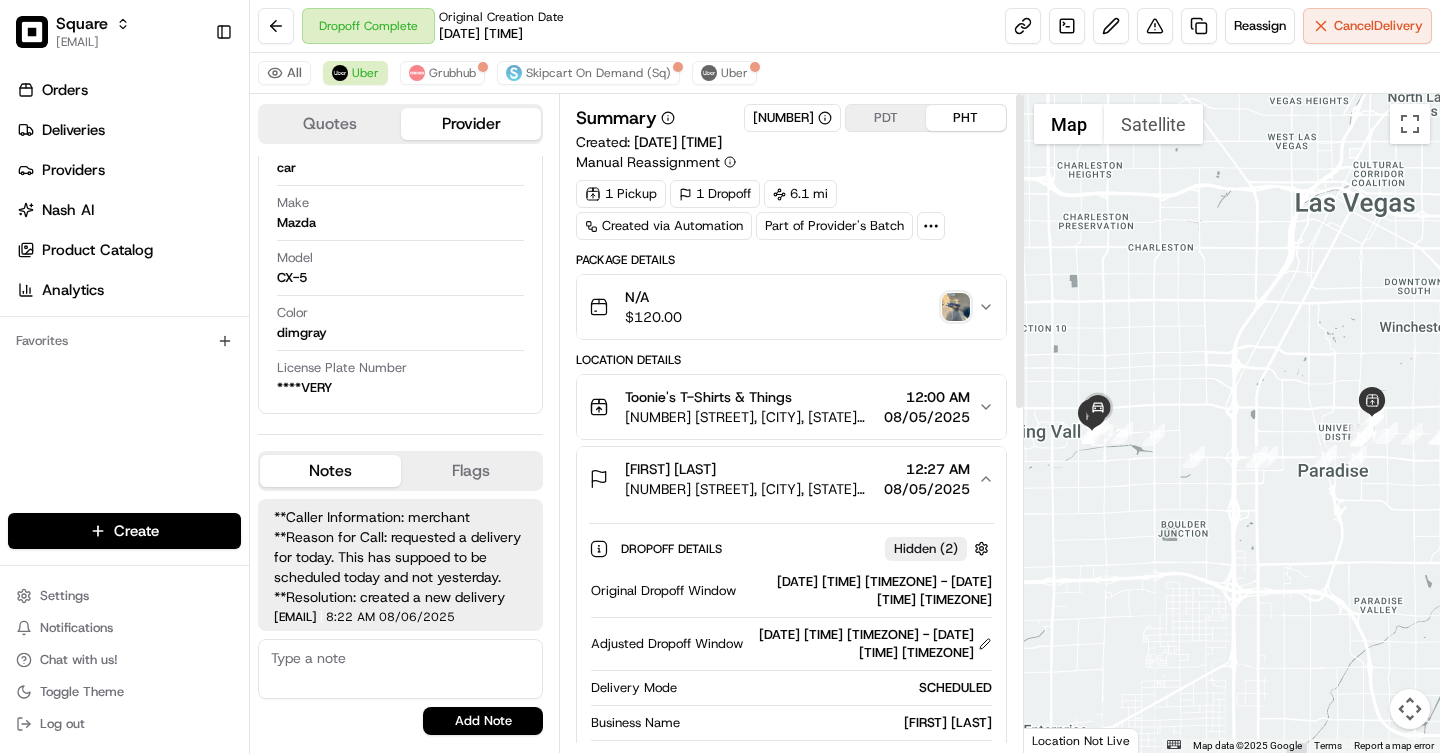 click on "[BUSINESS_NAME] [NUMBER] [STREET], [CITY], [STATE] [POSTAL CODE], [COUNTRY] [TIME] [DATE]" at bounding box center (791, 407) 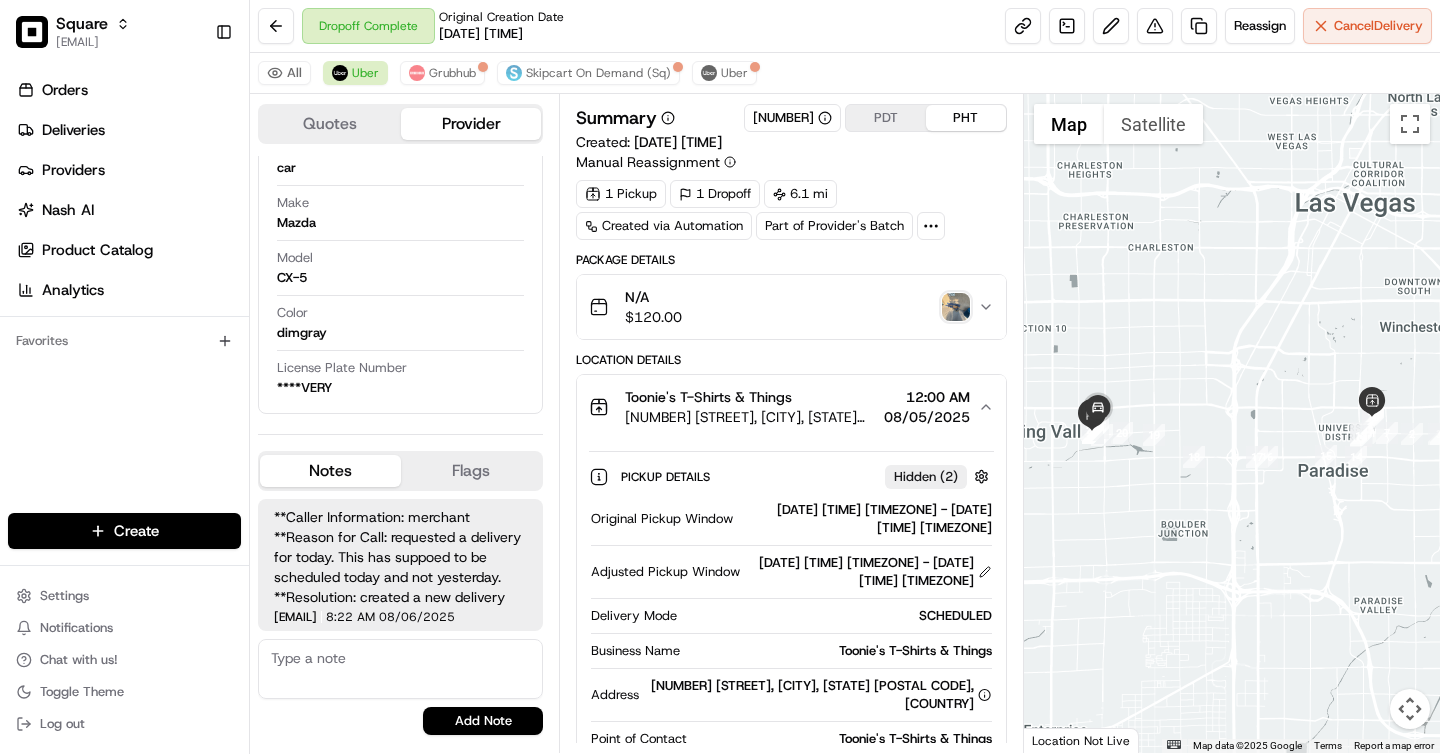 click on "[BUSINESS_NAME] [NUMBER] [STREET], [CITY], [STATE] [POSTAL CODE], [COUNTRY] [TIME] [DATE]" at bounding box center [791, 407] 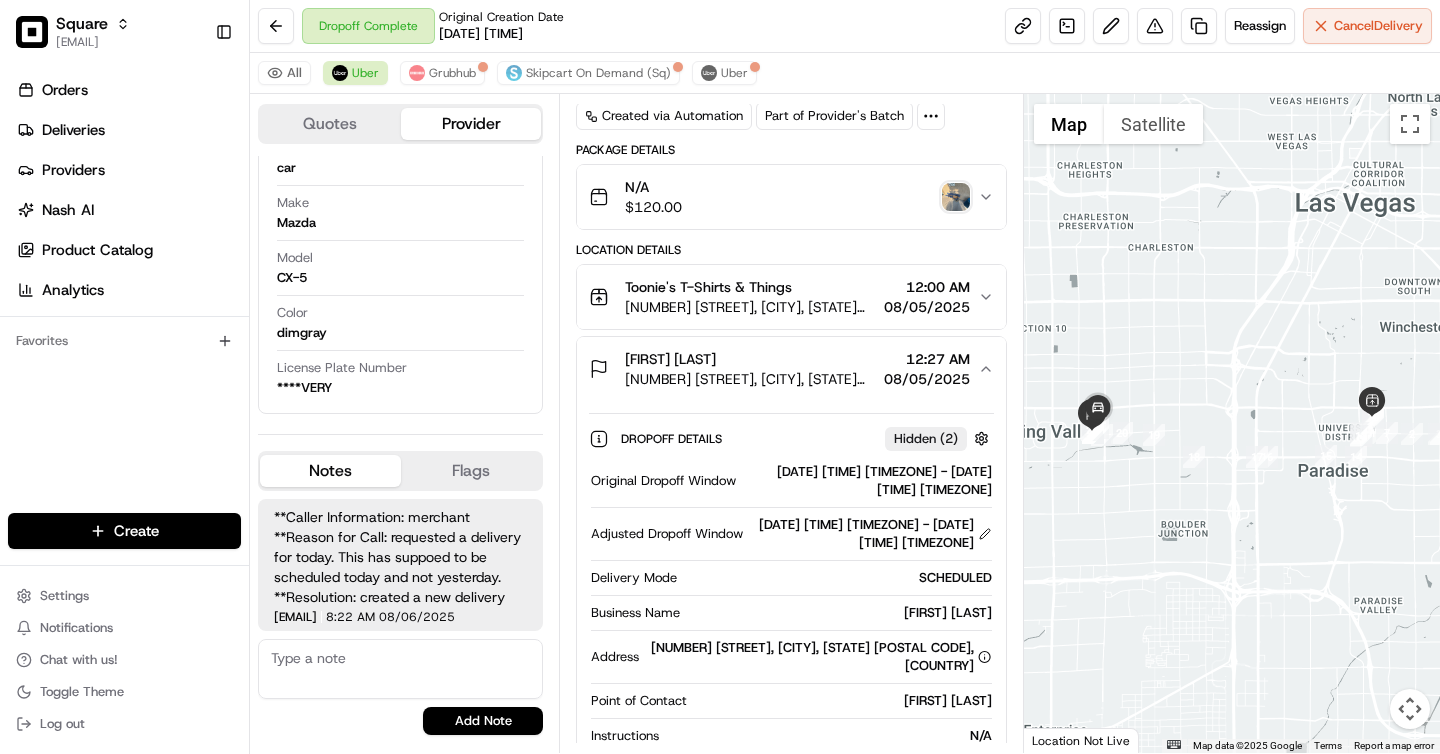 scroll, scrollTop: 171, scrollLeft: 0, axis: vertical 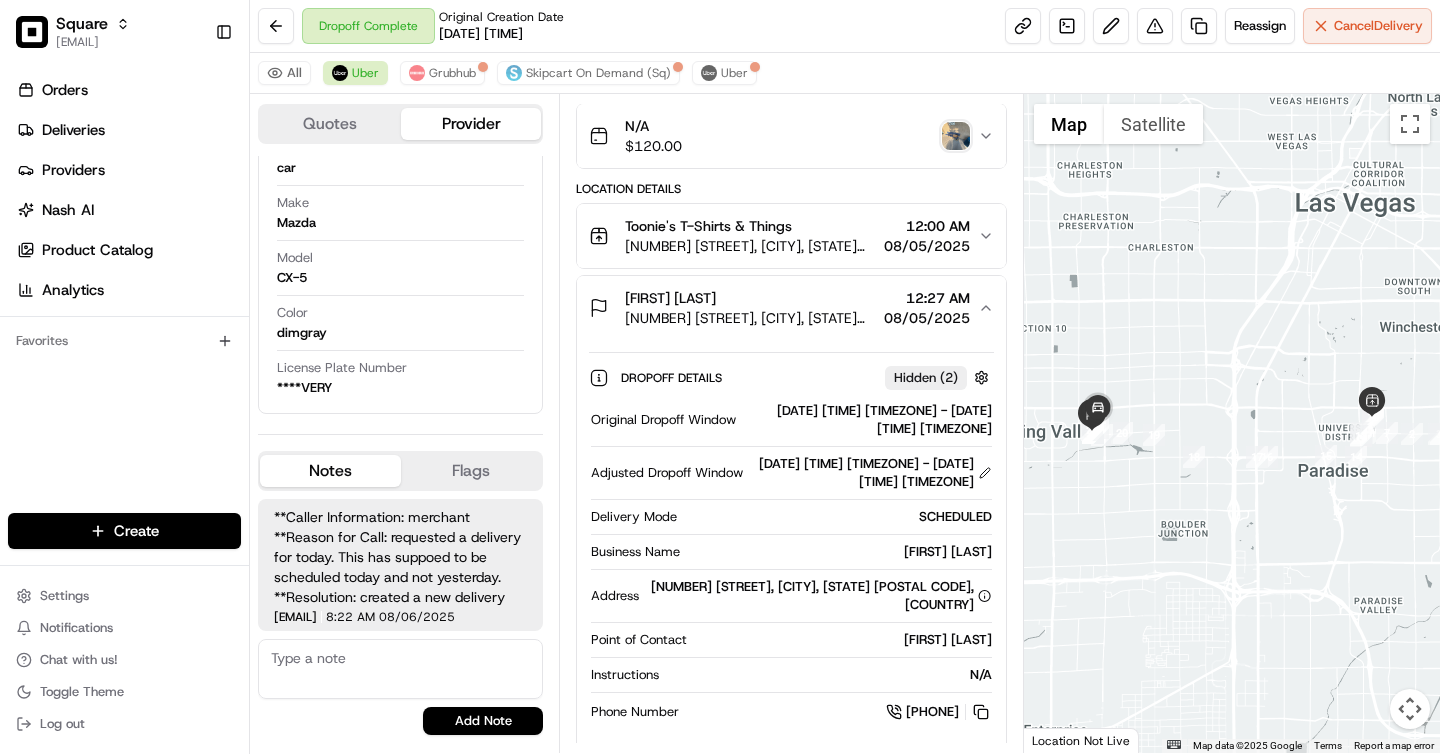 click on "All Uber Grubhub Skipcart On Demand (Sq) Uber" at bounding box center (845, 73) 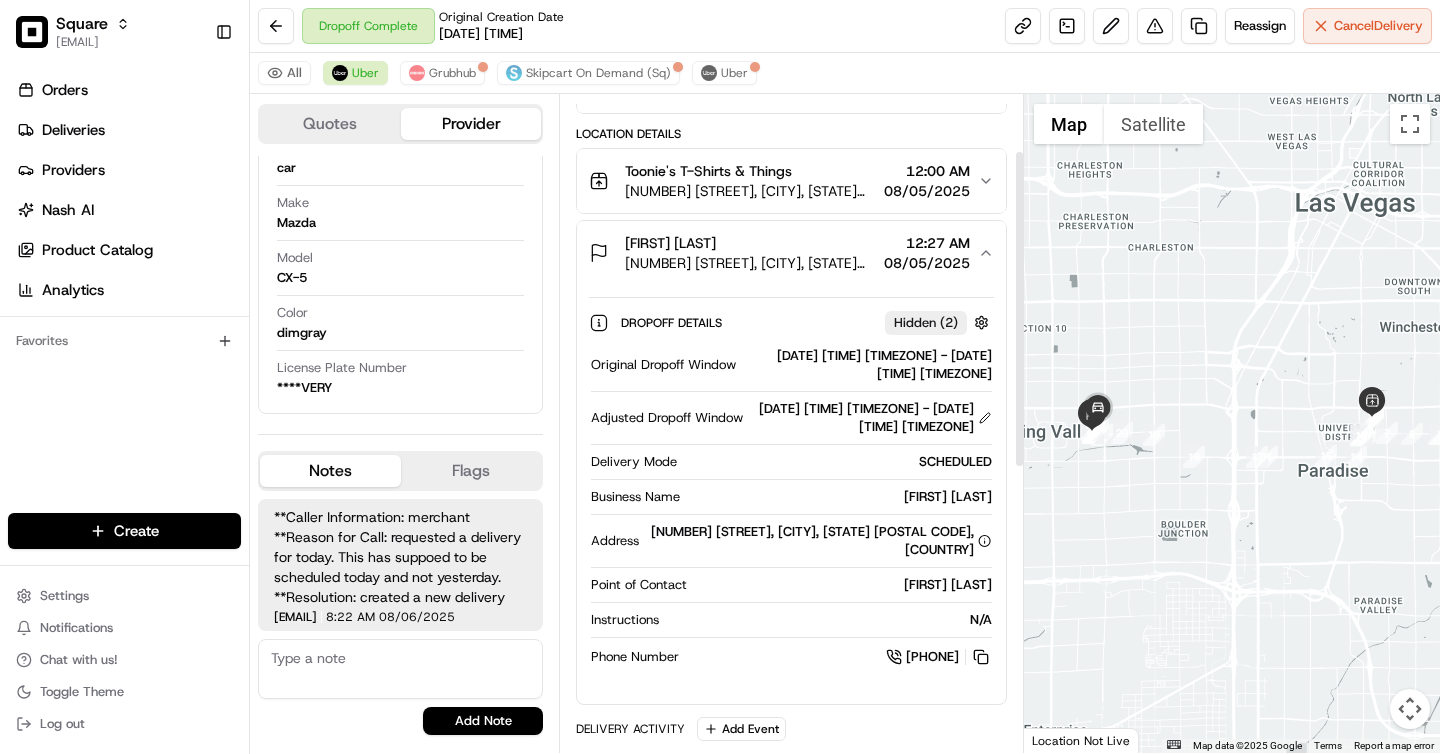 scroll, scrollTop: 0, scrollLeft: 0, axis: both 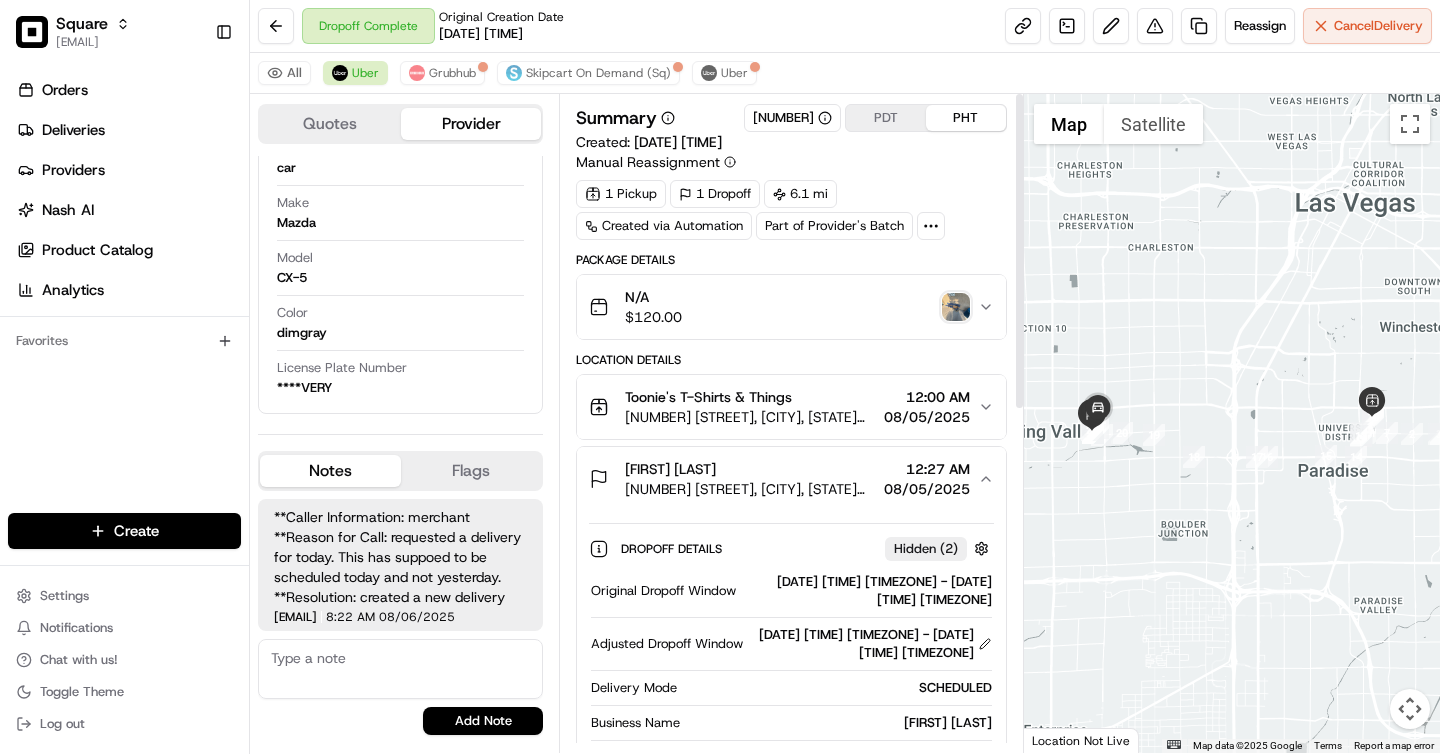 click on "N/A $ 120.00" at bounding box center [783, 307] 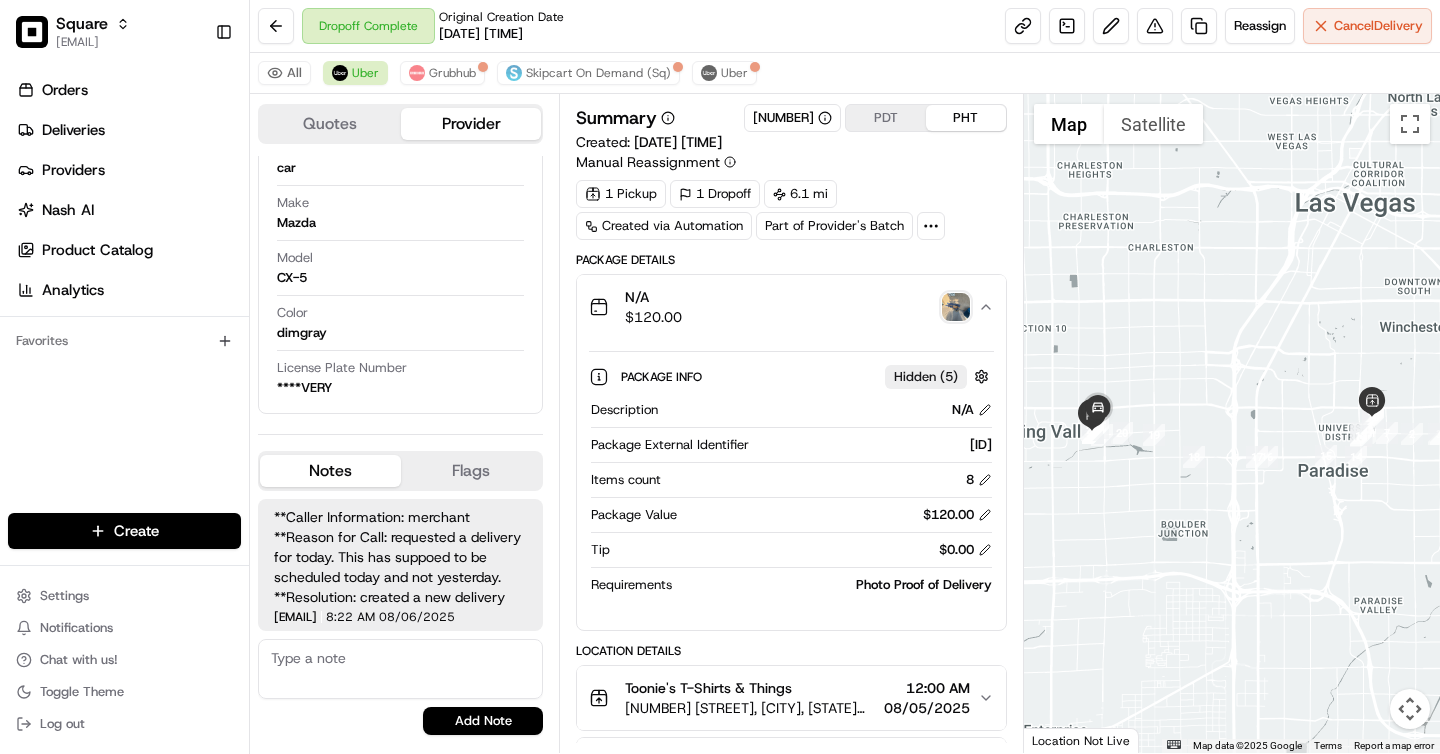 click on "Summary [NUMBER] [TIMEZONE] [TIMEZONE] Created:   [DATE] [TIME] Manual Reassignment" at bounding box center (791, 138) 